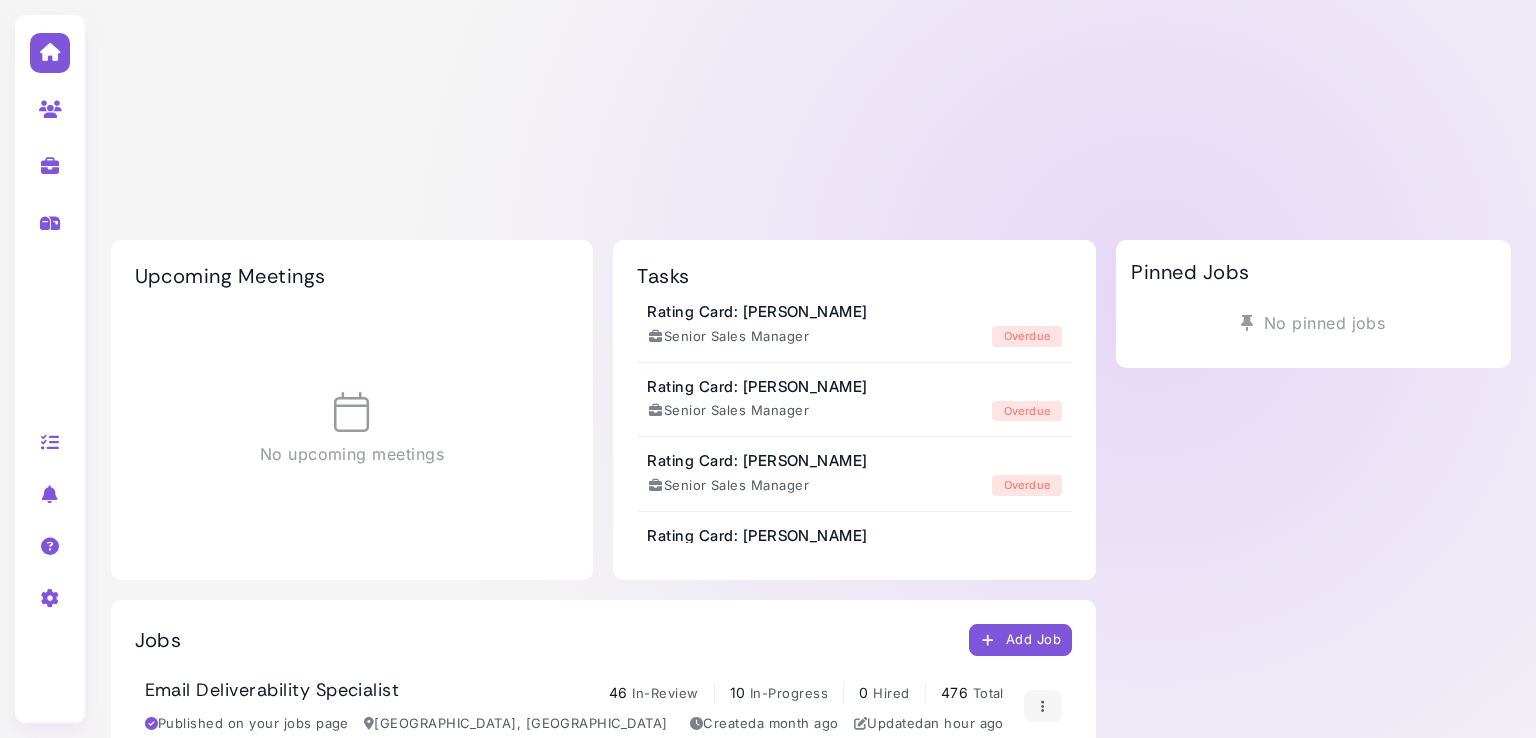 scroll, scrollTop: 0, scrollLeft: 0, axis: both 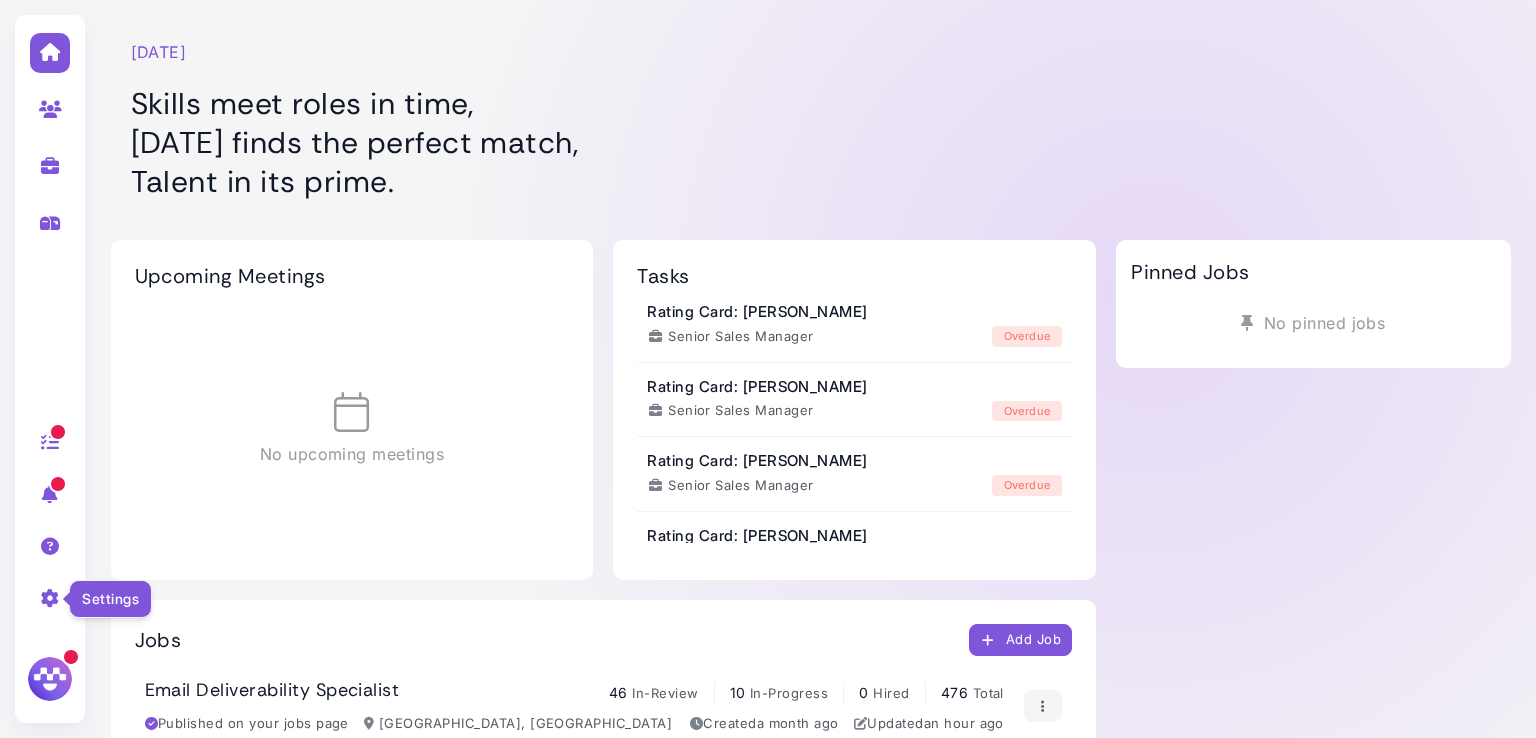 click at bounding box center (50, 598) 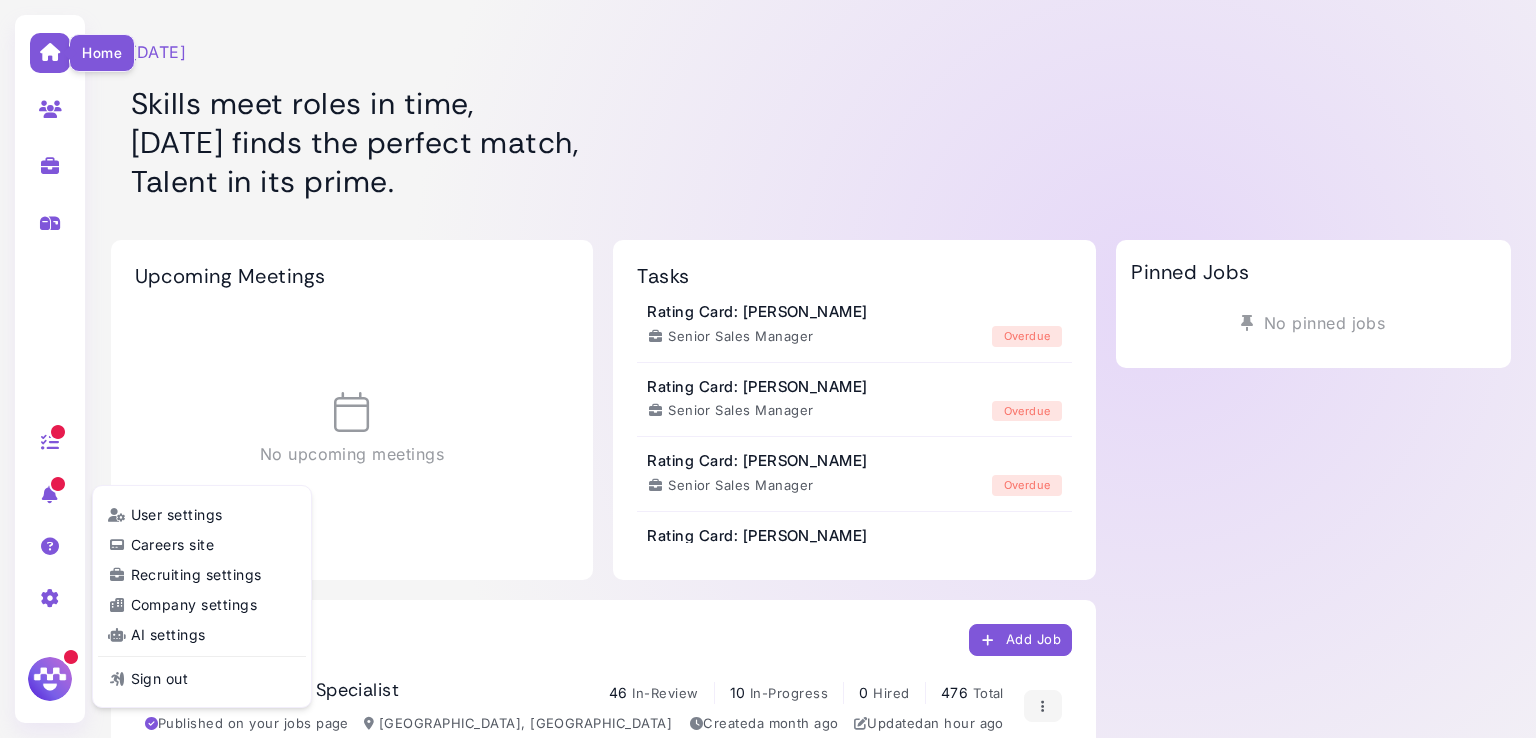 click at bounding box center (50, 52) 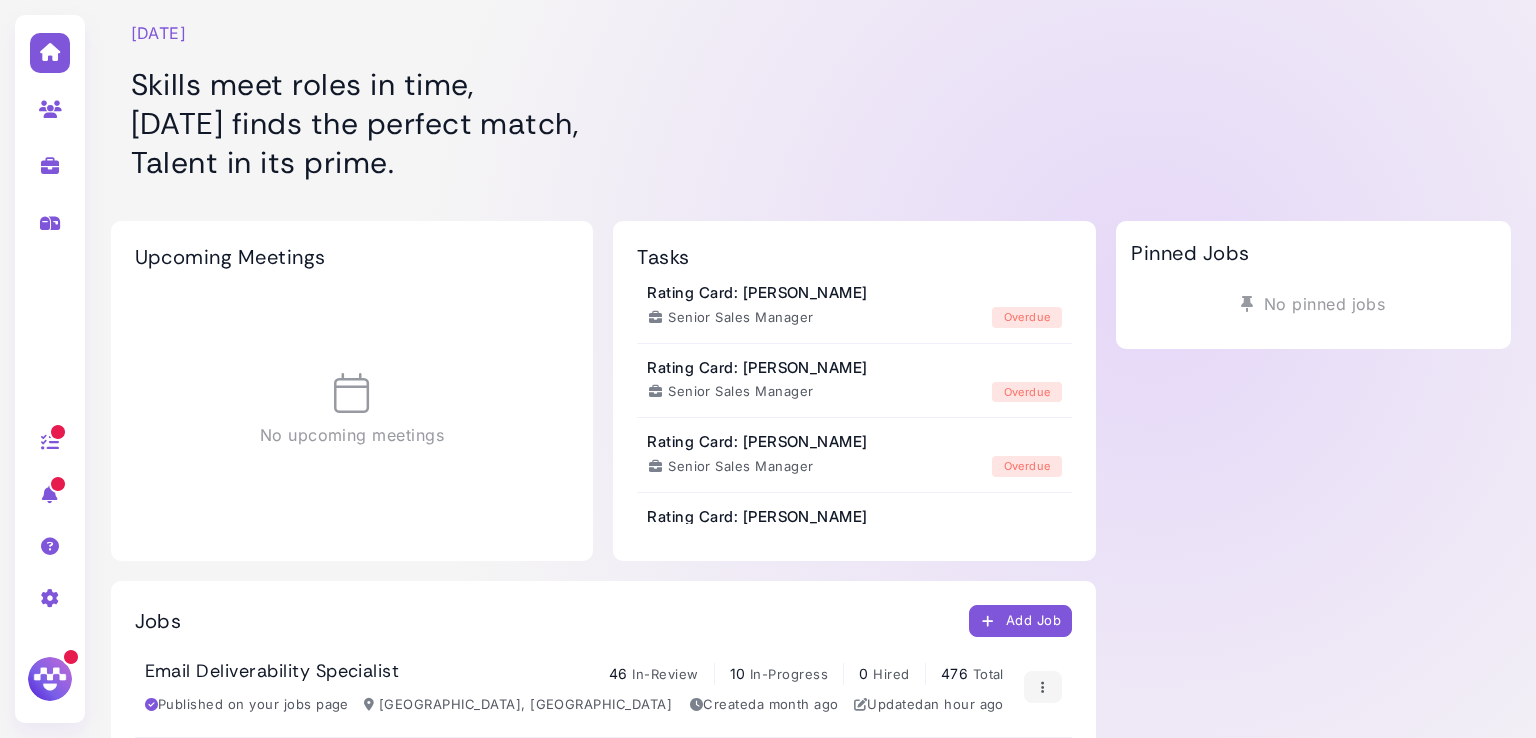 scroll, scrollTop: 0, scrollLeft: 0, axis: both 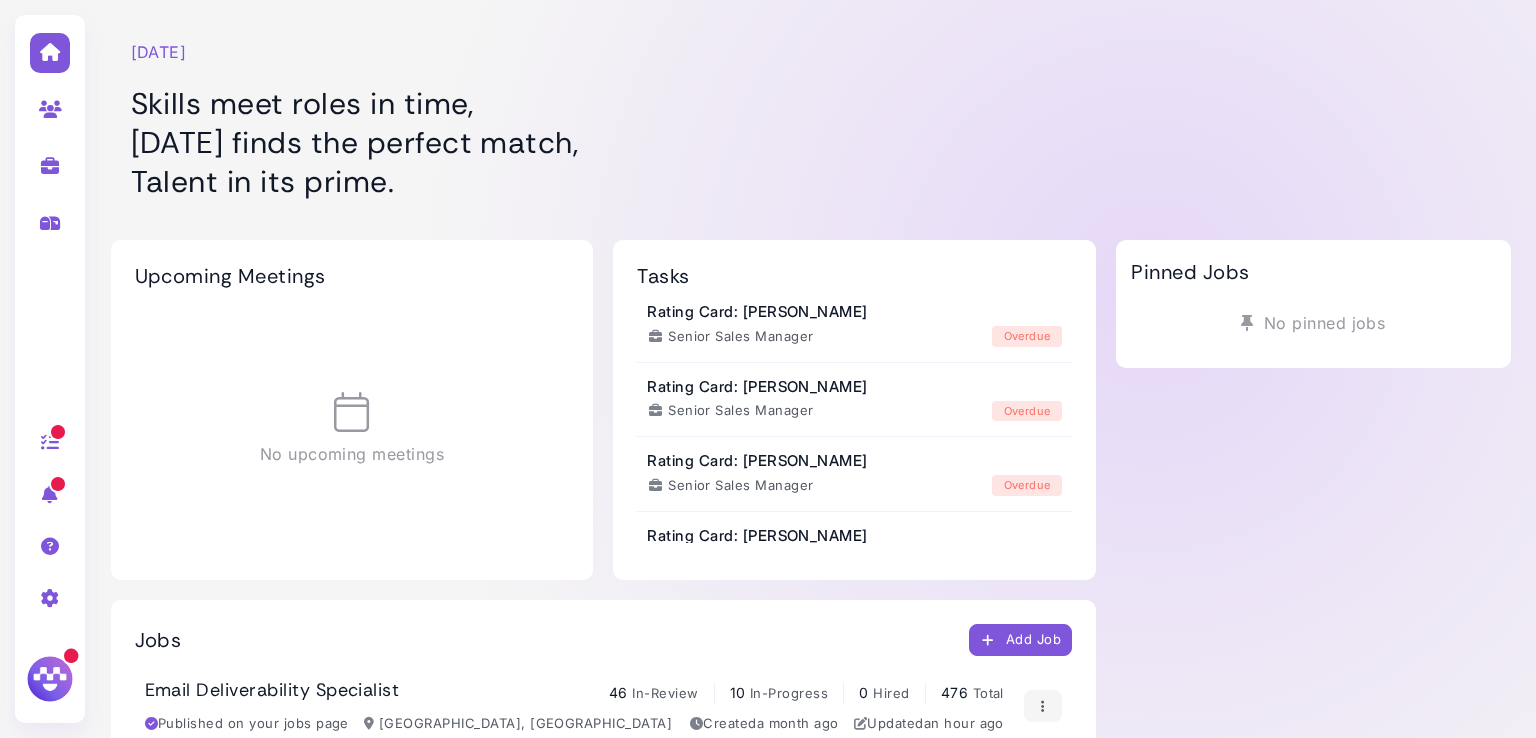 click at bounding box center (50, 679) 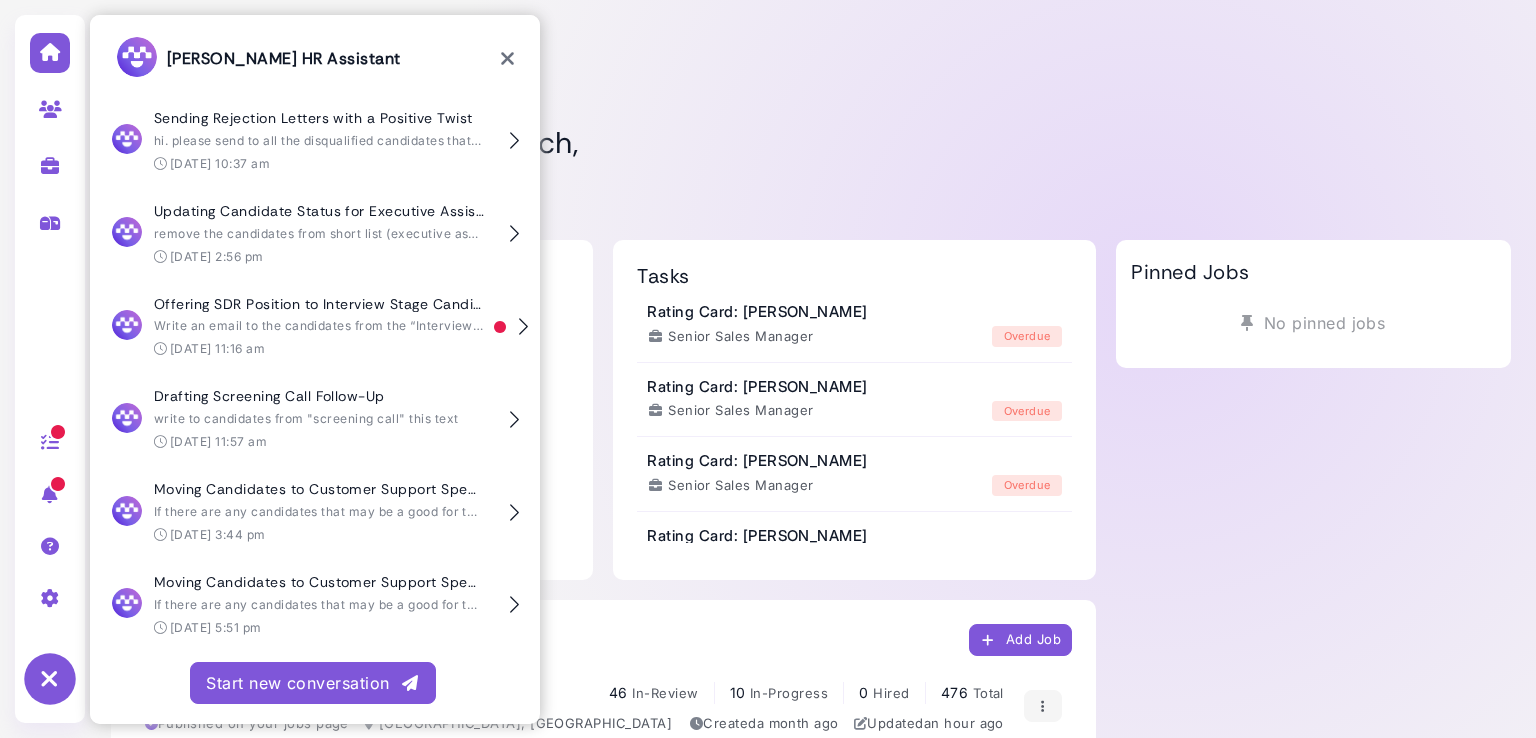 click at bounding box center [50, 679] 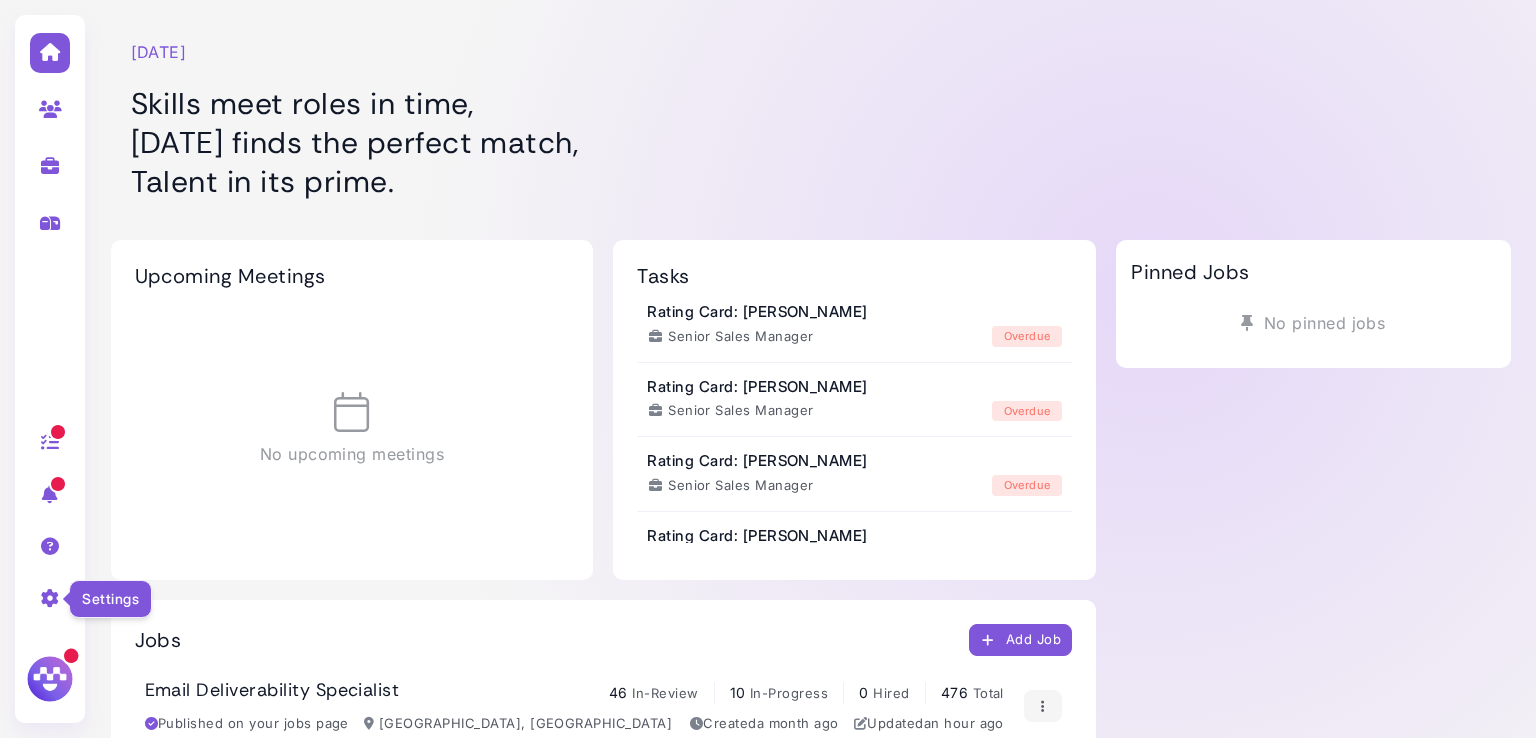 click at bounding box center (50, 598) 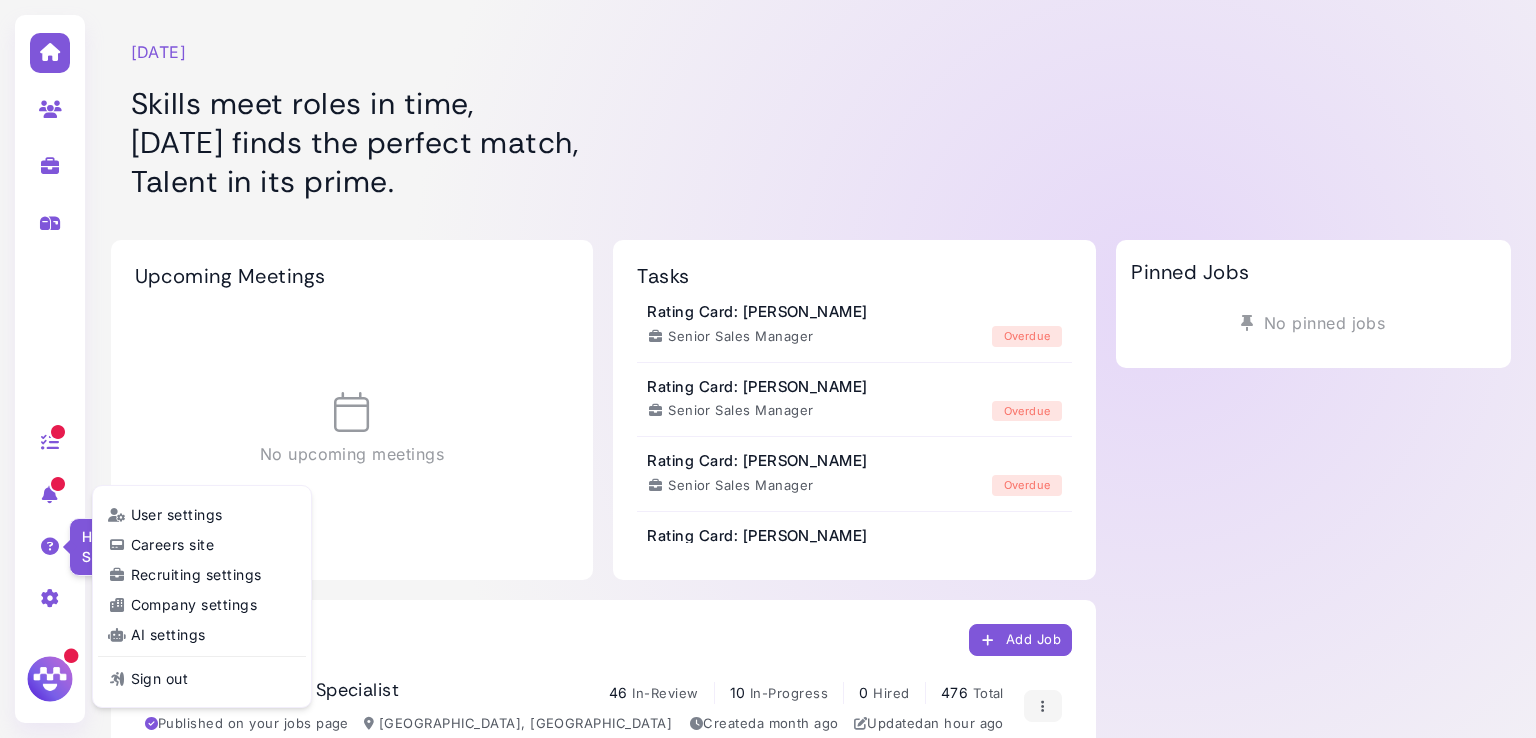click at bounding box center [50, 546] 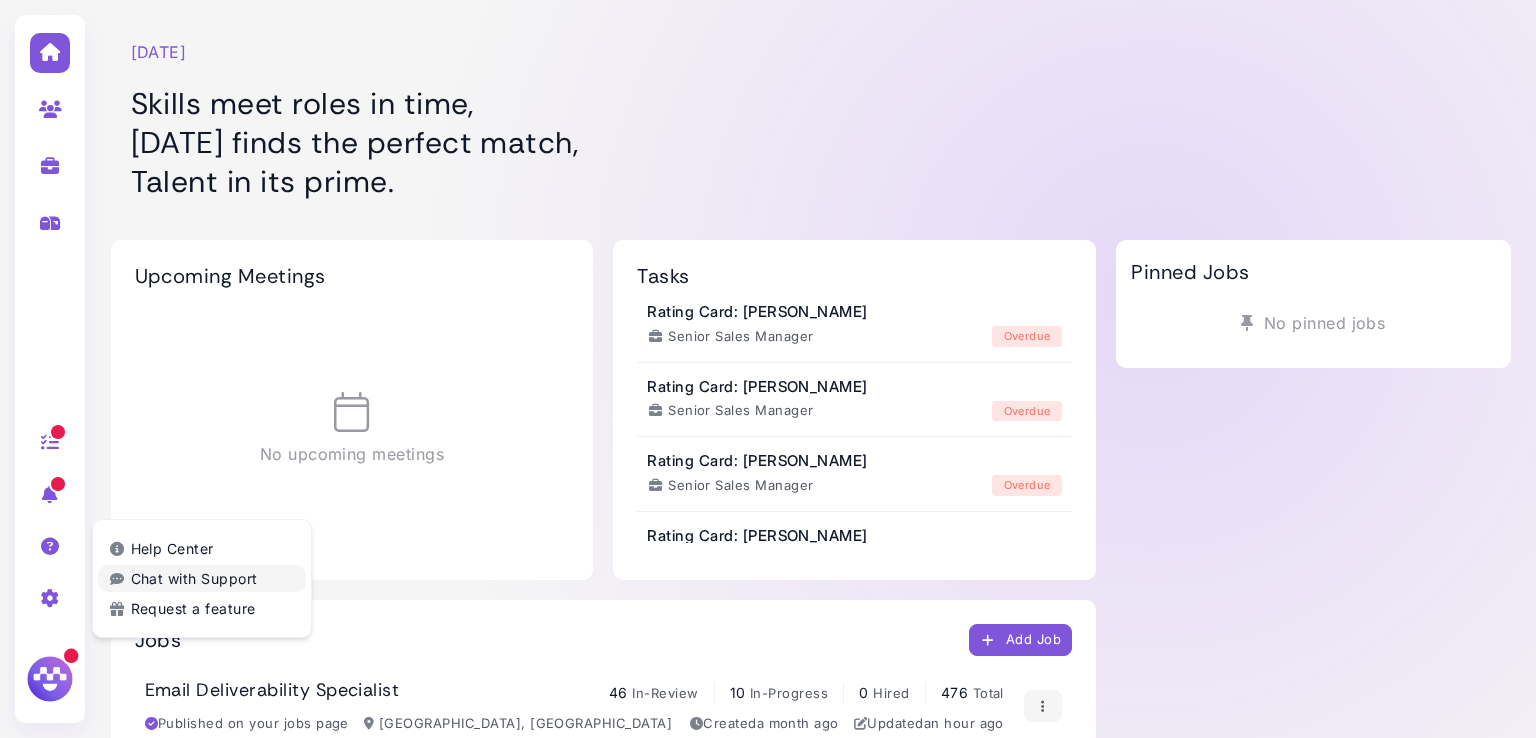 click on "Chat with Support" at bounding box center (202, 578) 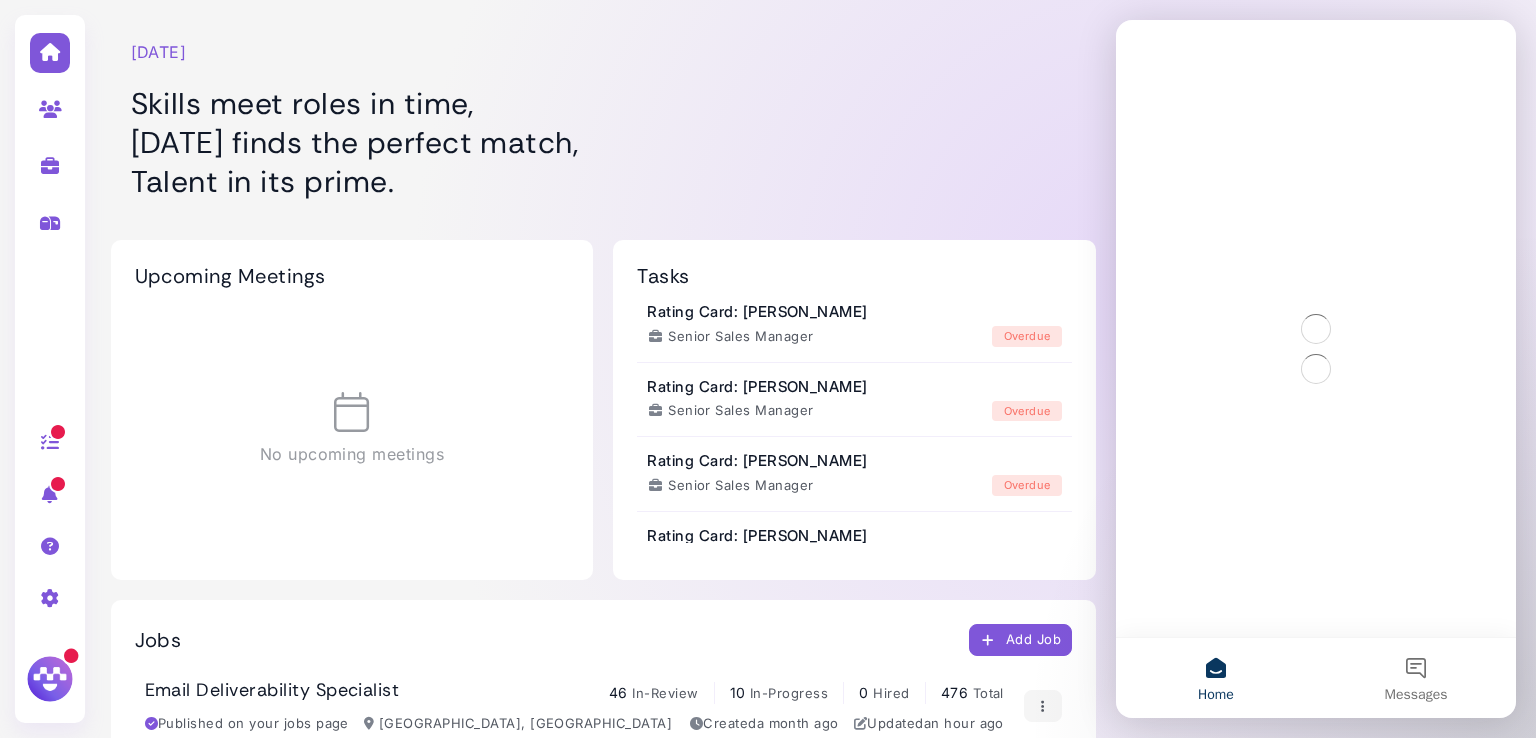 scroll, scrollTop: 0, scrollLeft: 0, axis: both 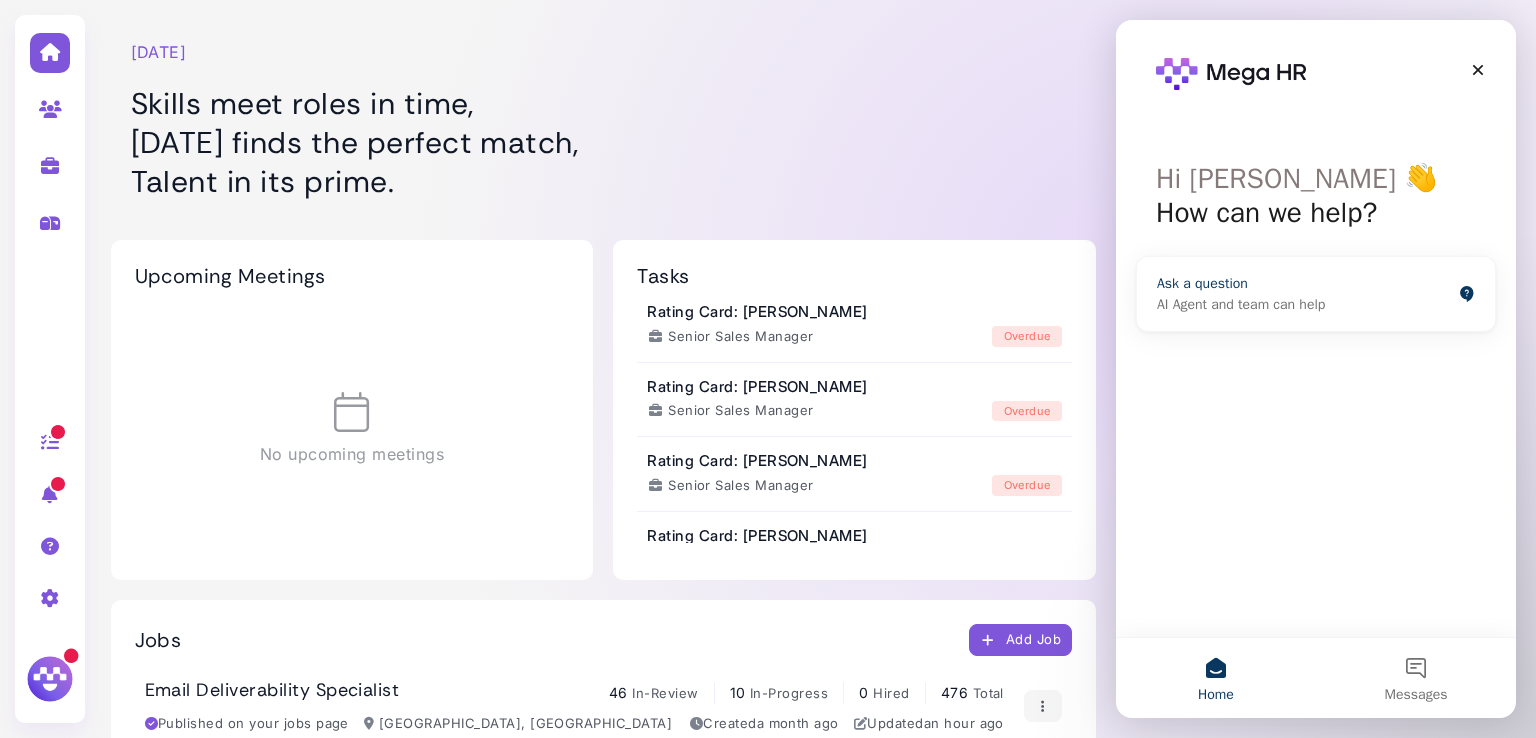 click on "AI Agent and team can help" at bounding box center (1304, 304) 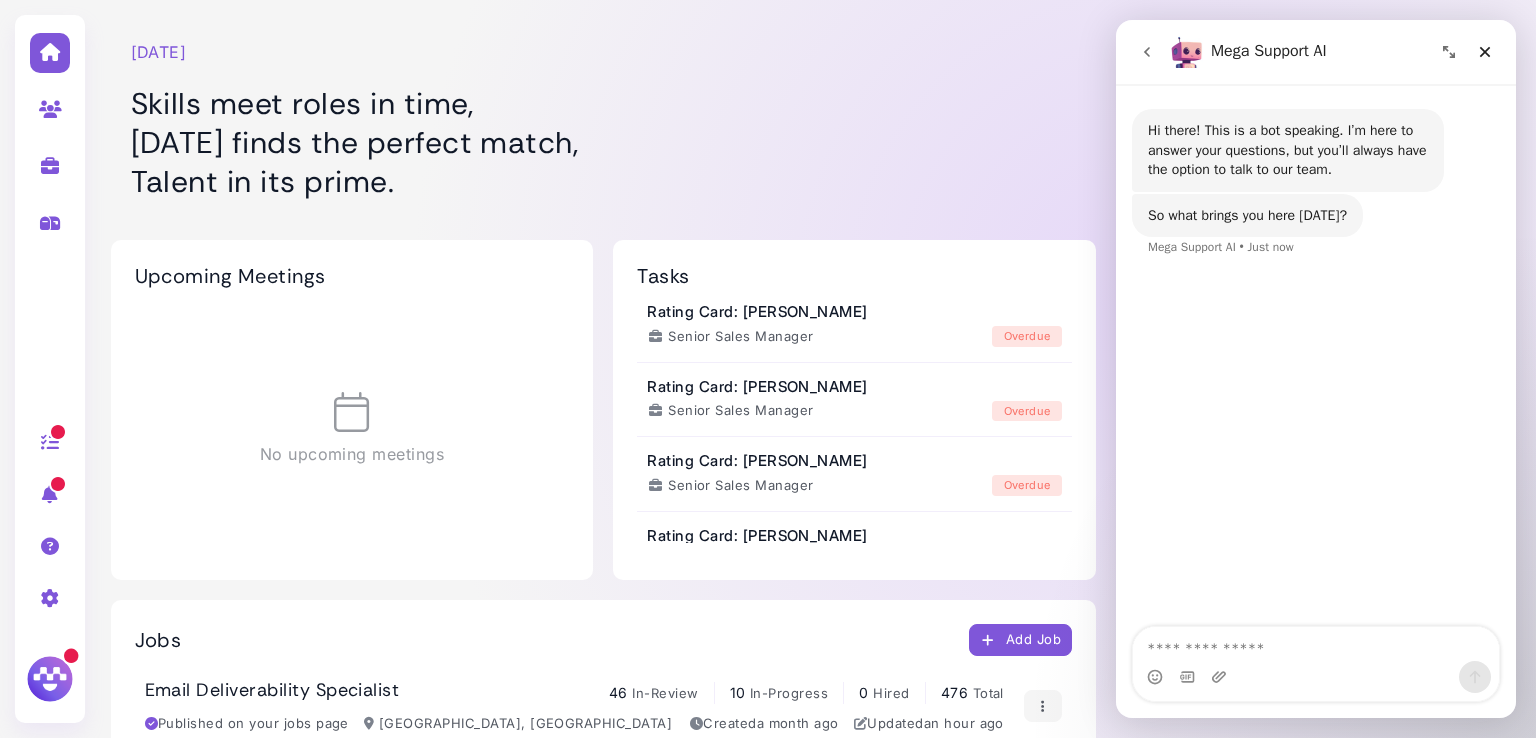 click at bounding box center (1147, 52) 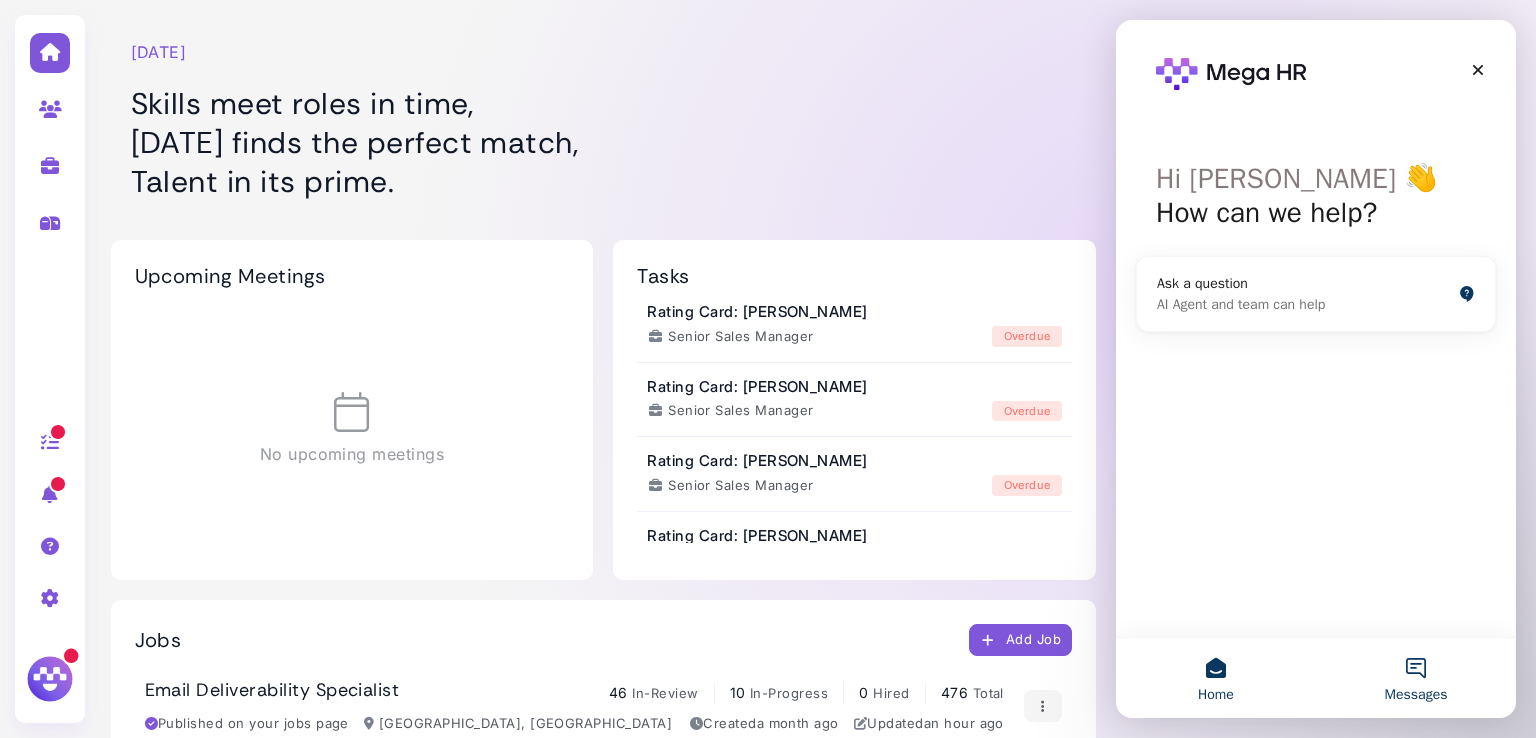 click on "Messages" at bounding box center (1416, 678) 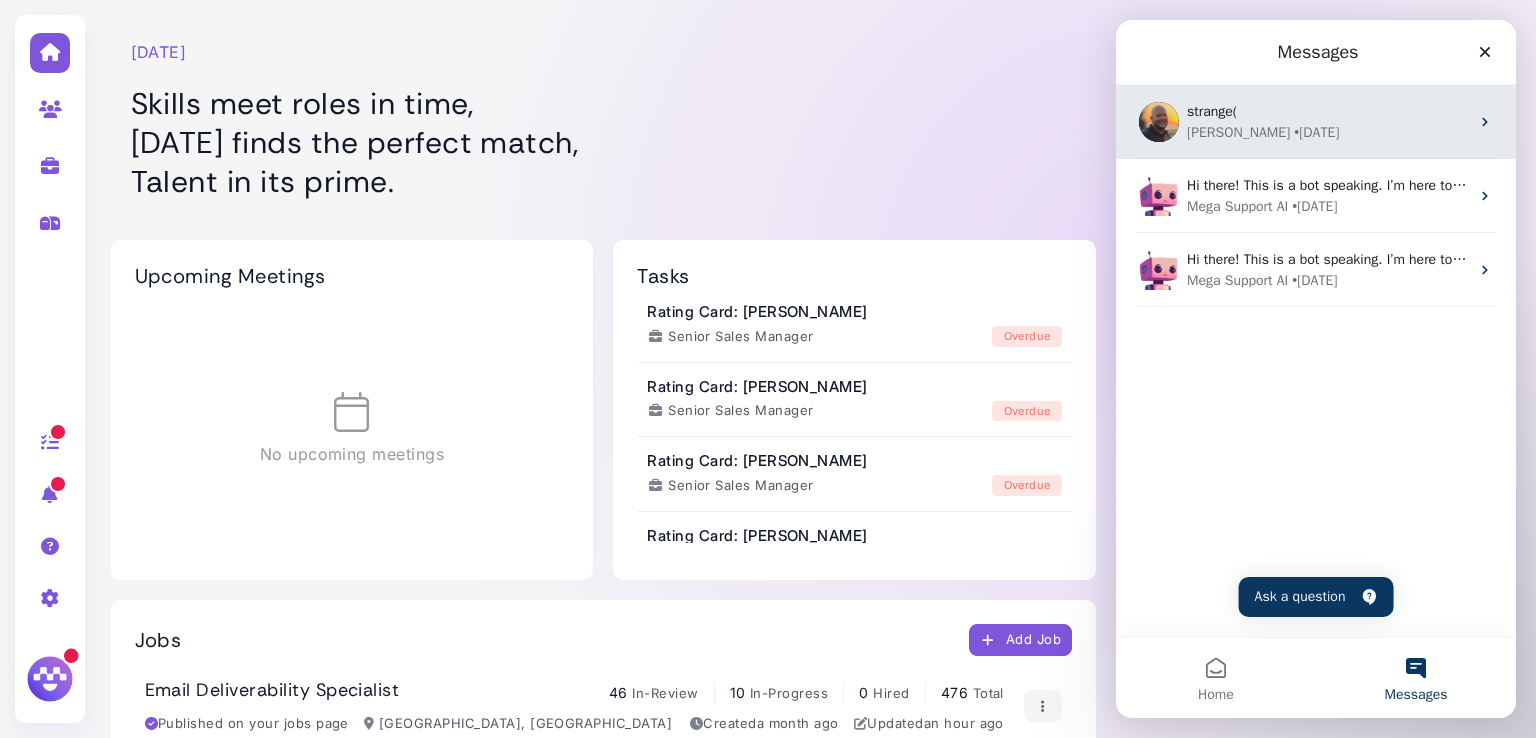 click on "[PERSON_NAME] •  [DATE]" at bounding box center (1328, 132) 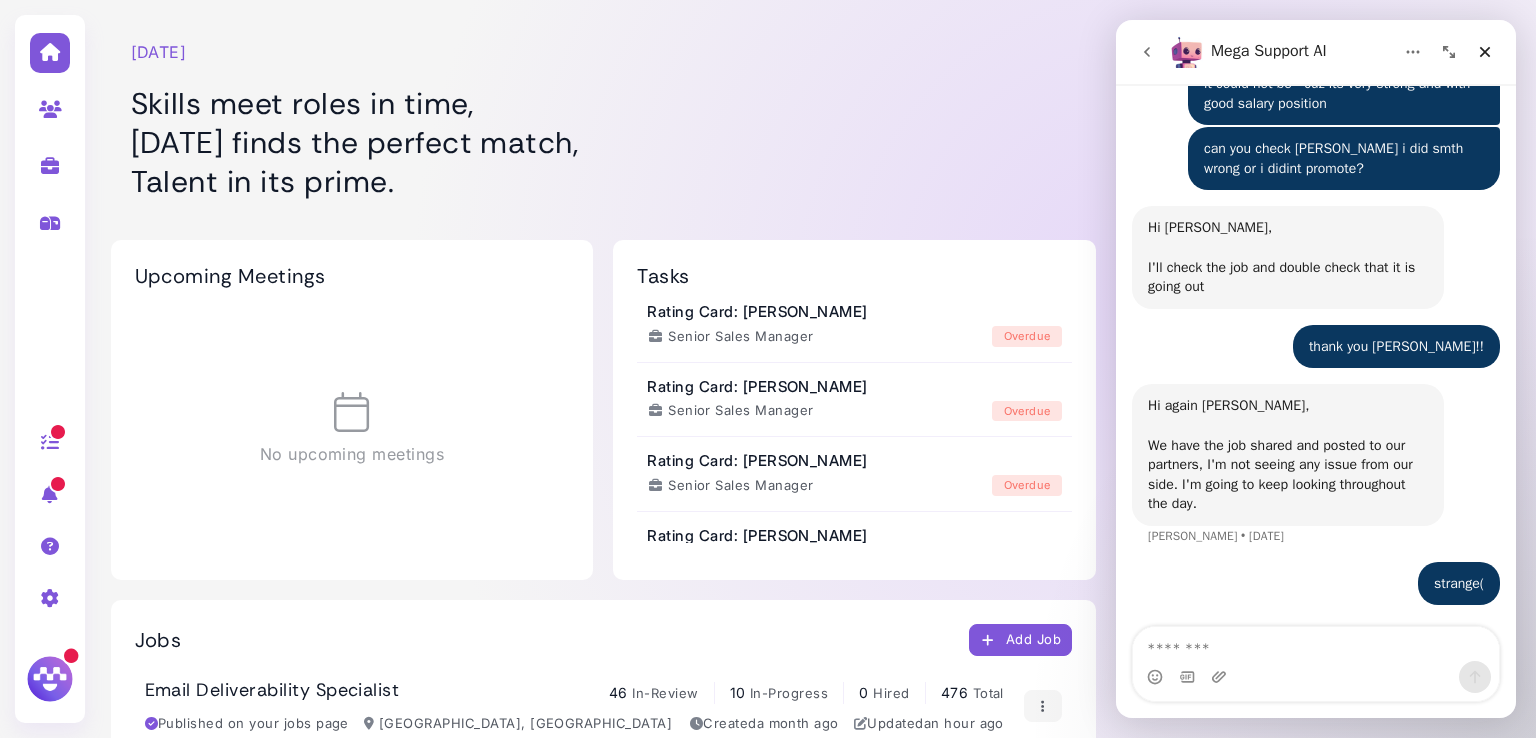 scroll, scrollTop: 14299, scrollLeft: 0, axis: vertical 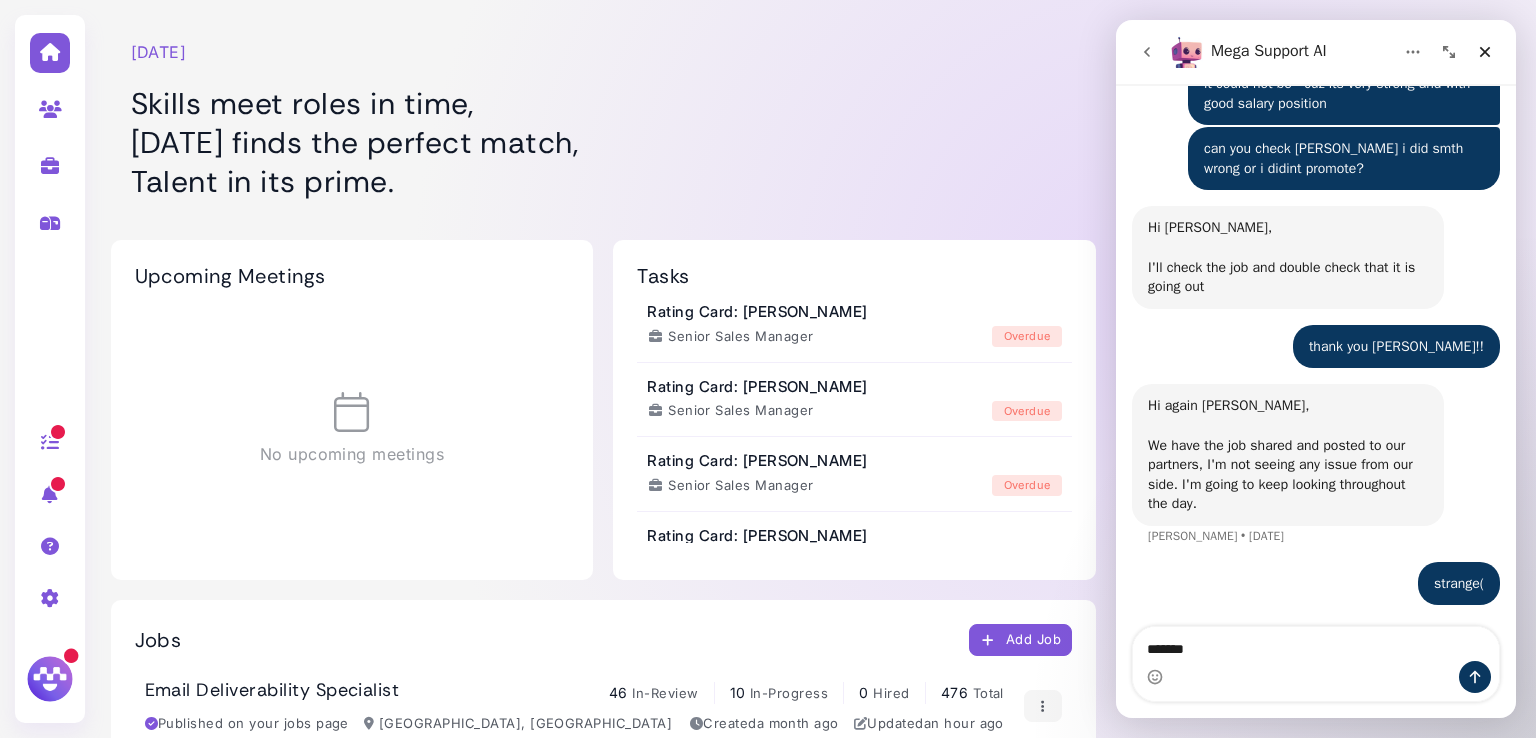 type on "********" 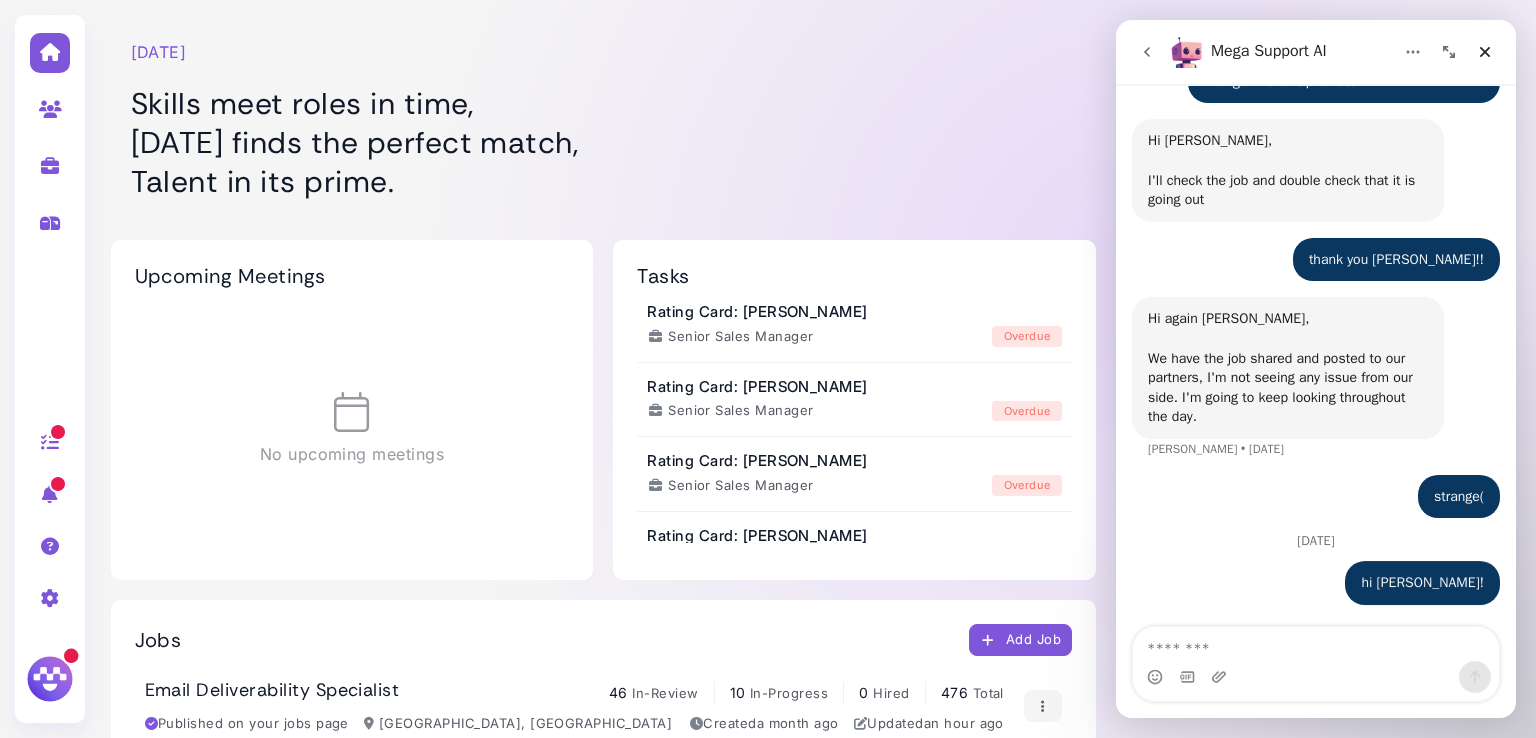 scroll, scrollTop: 14385, scrollLeft: 0, axis: vertical 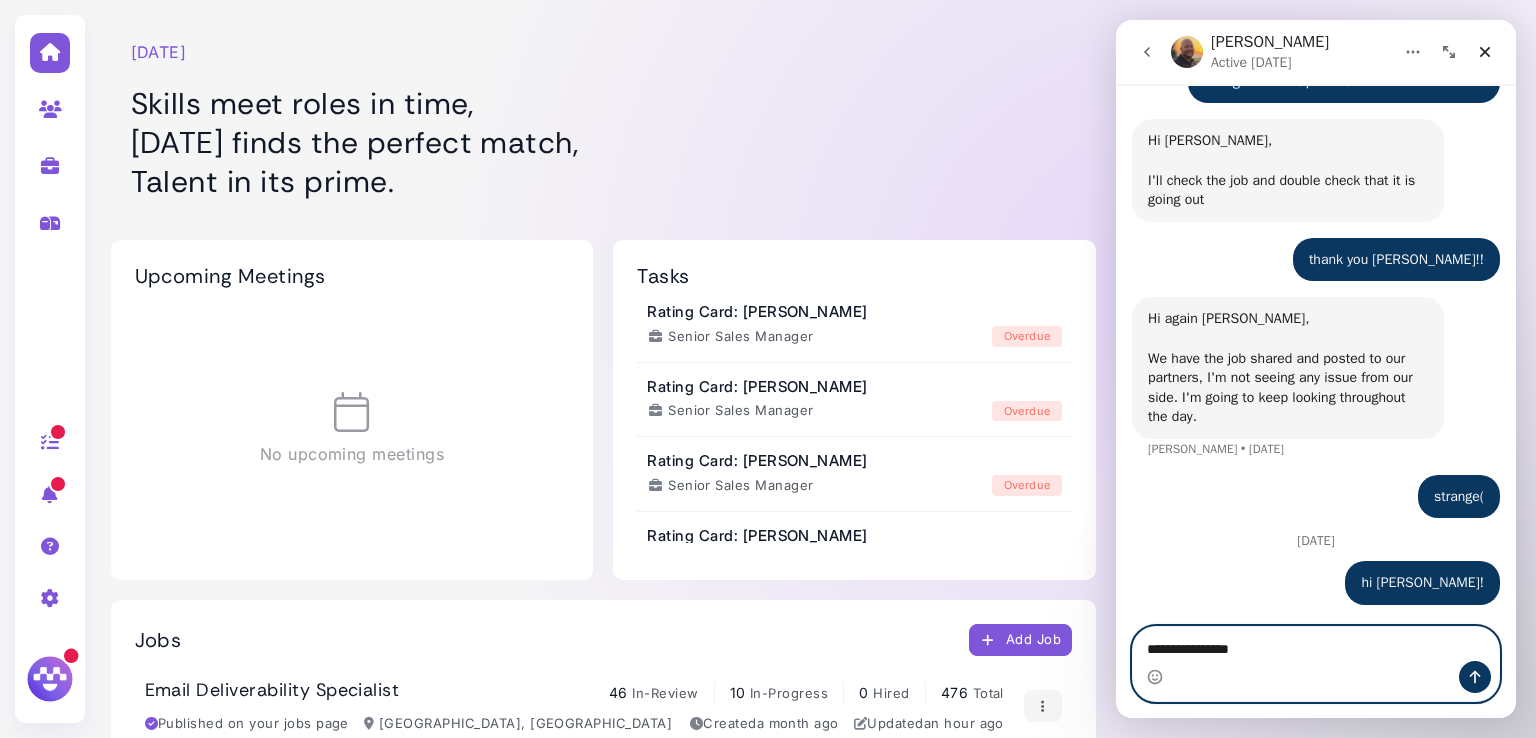 paste on "**********" 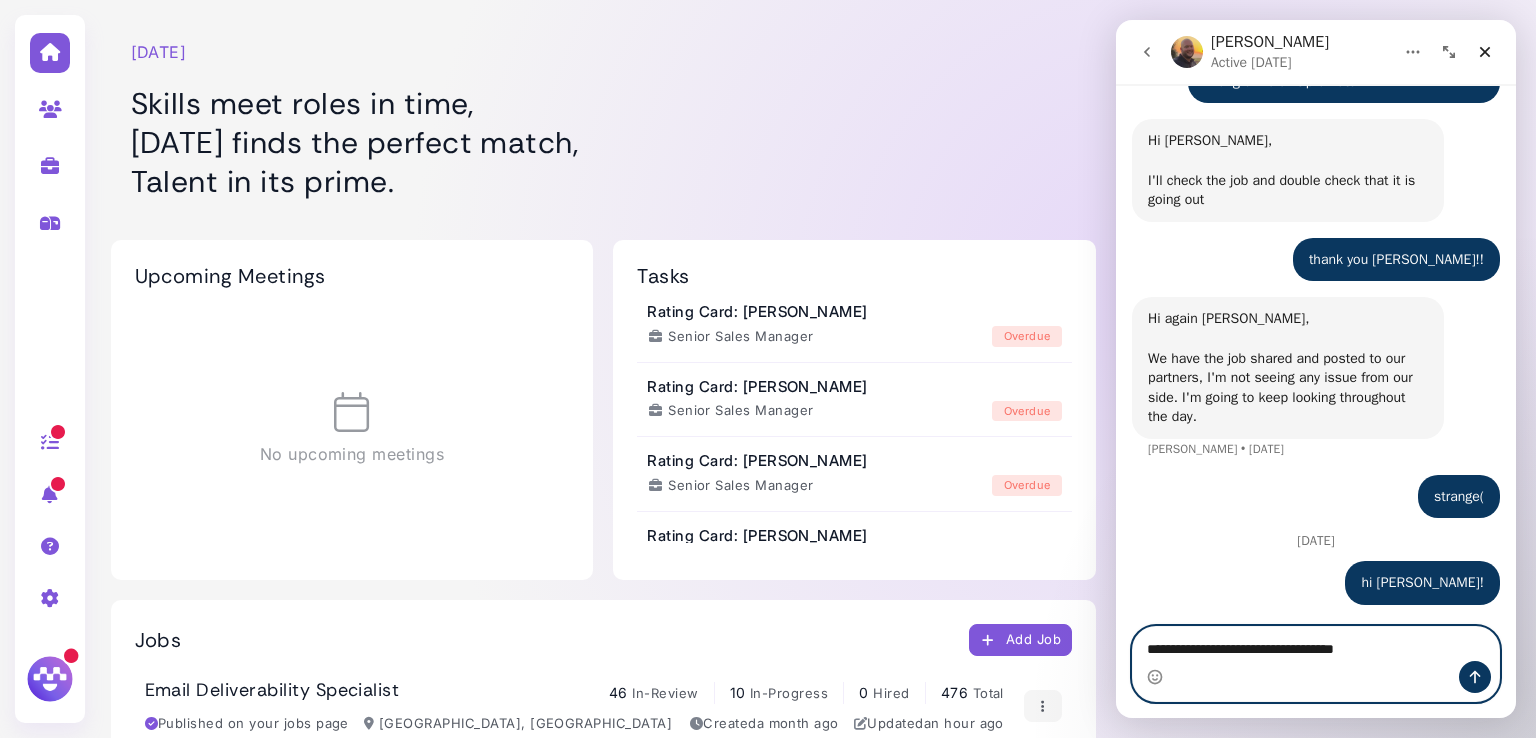 type on "**********" 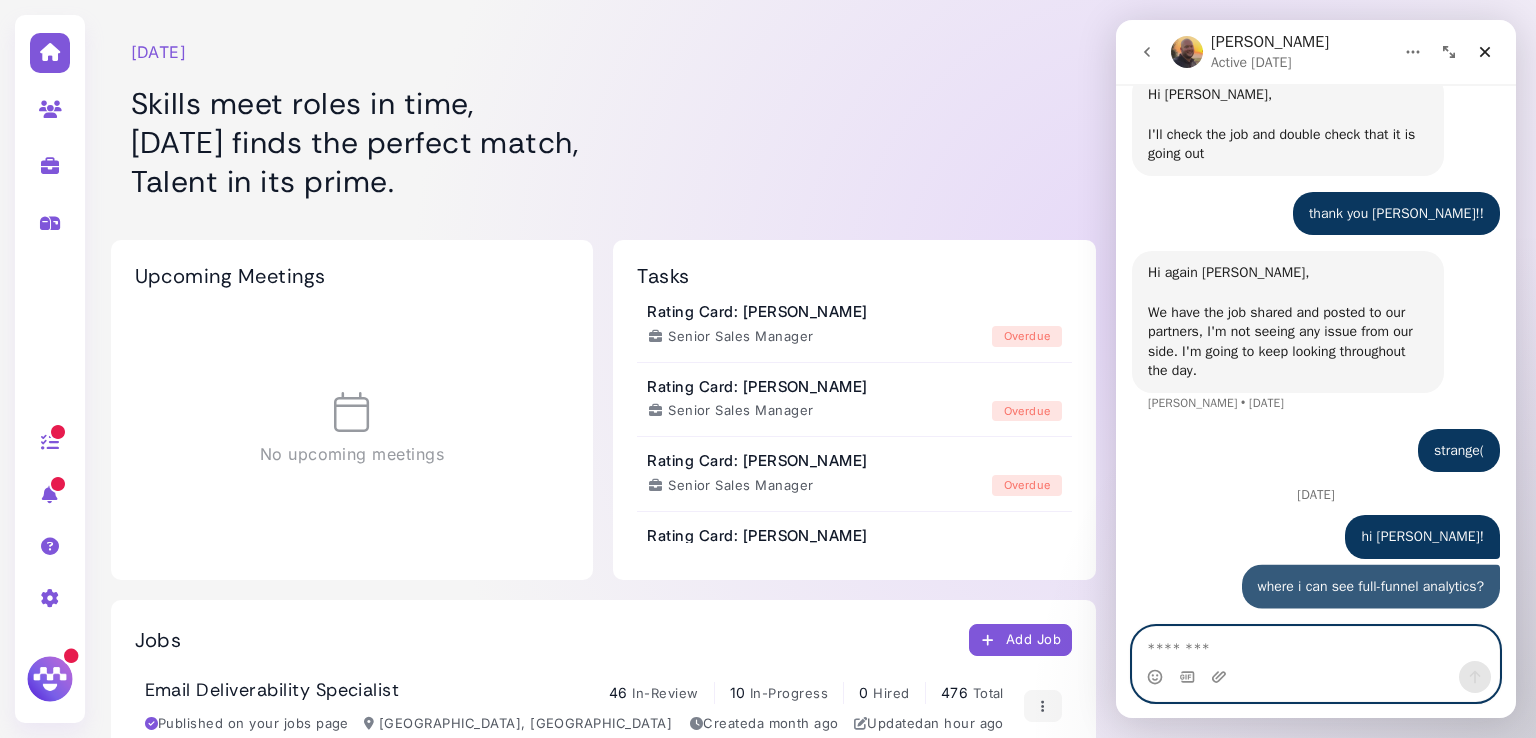 scroll, scrollTop: 14431, scrollLeft: 0, axis: vertical 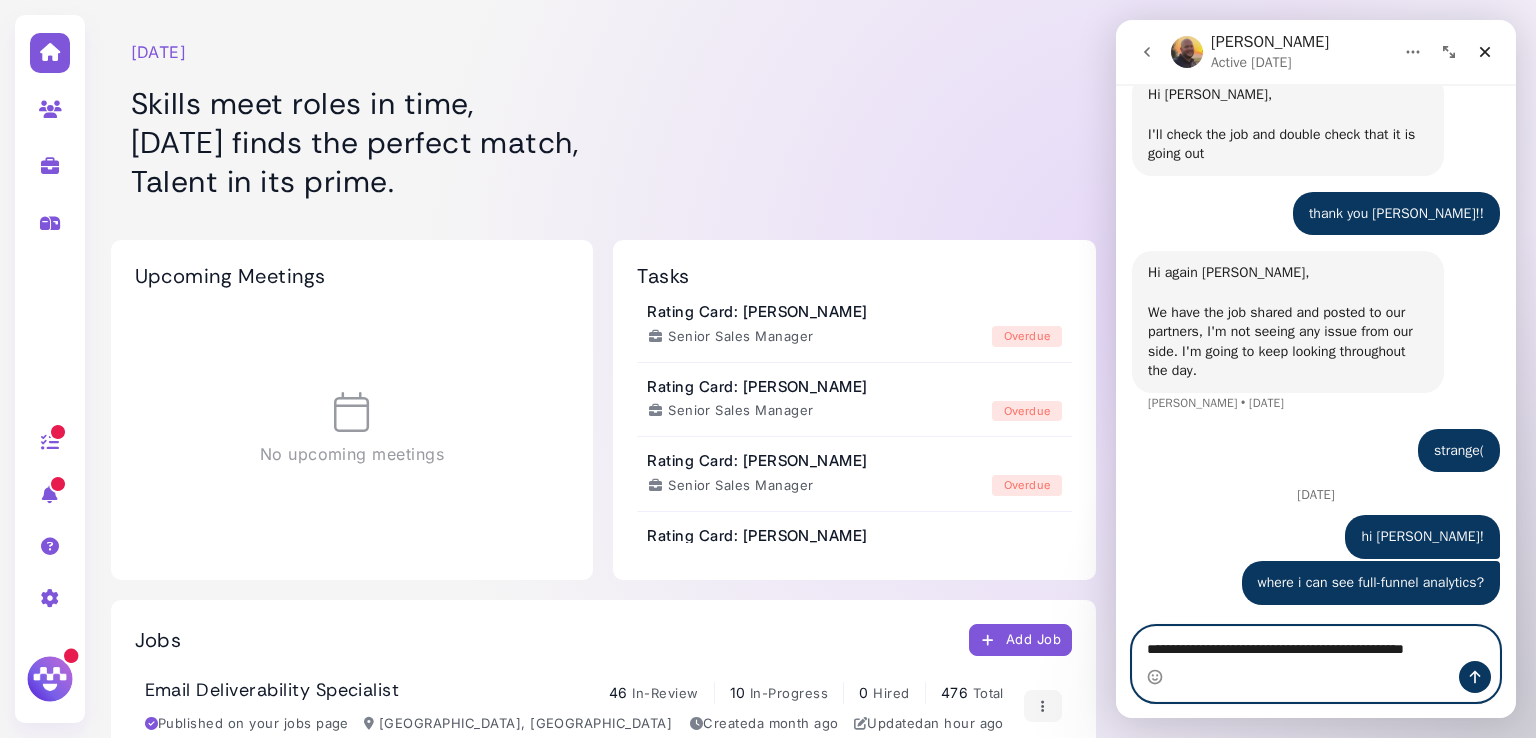 type on "**********" 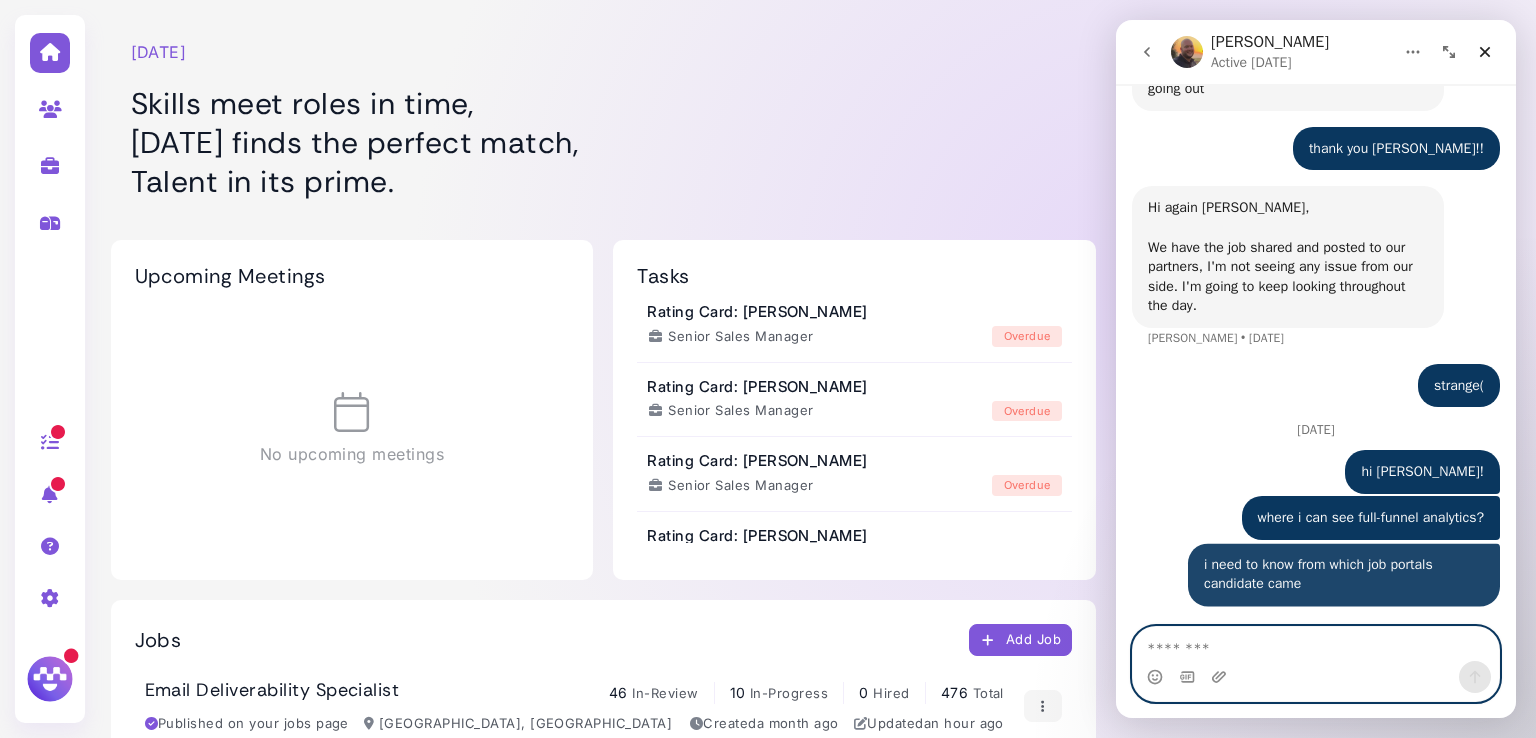 scroll, scrollTop: 14496, scrollLeft: 0, axis: vertical 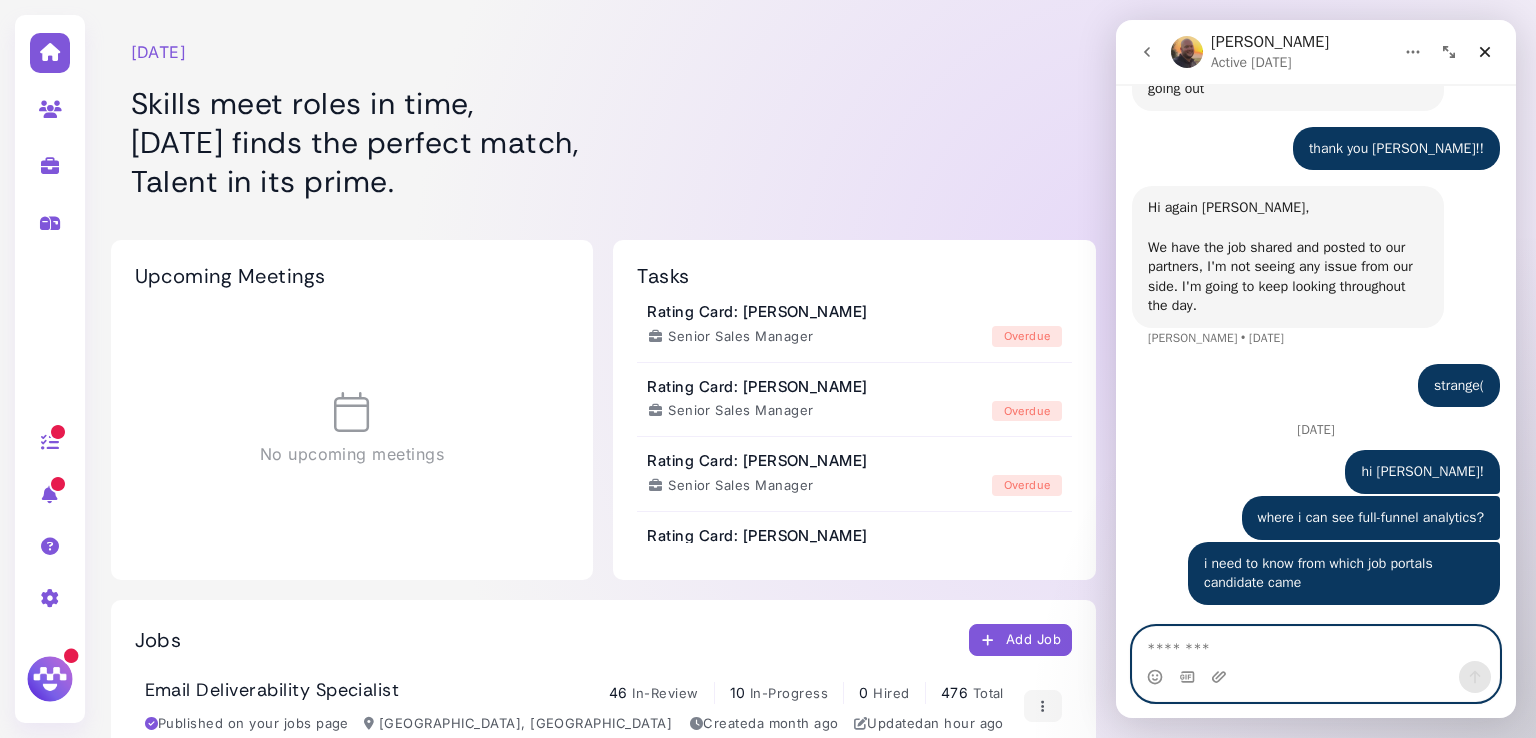 type on "*" 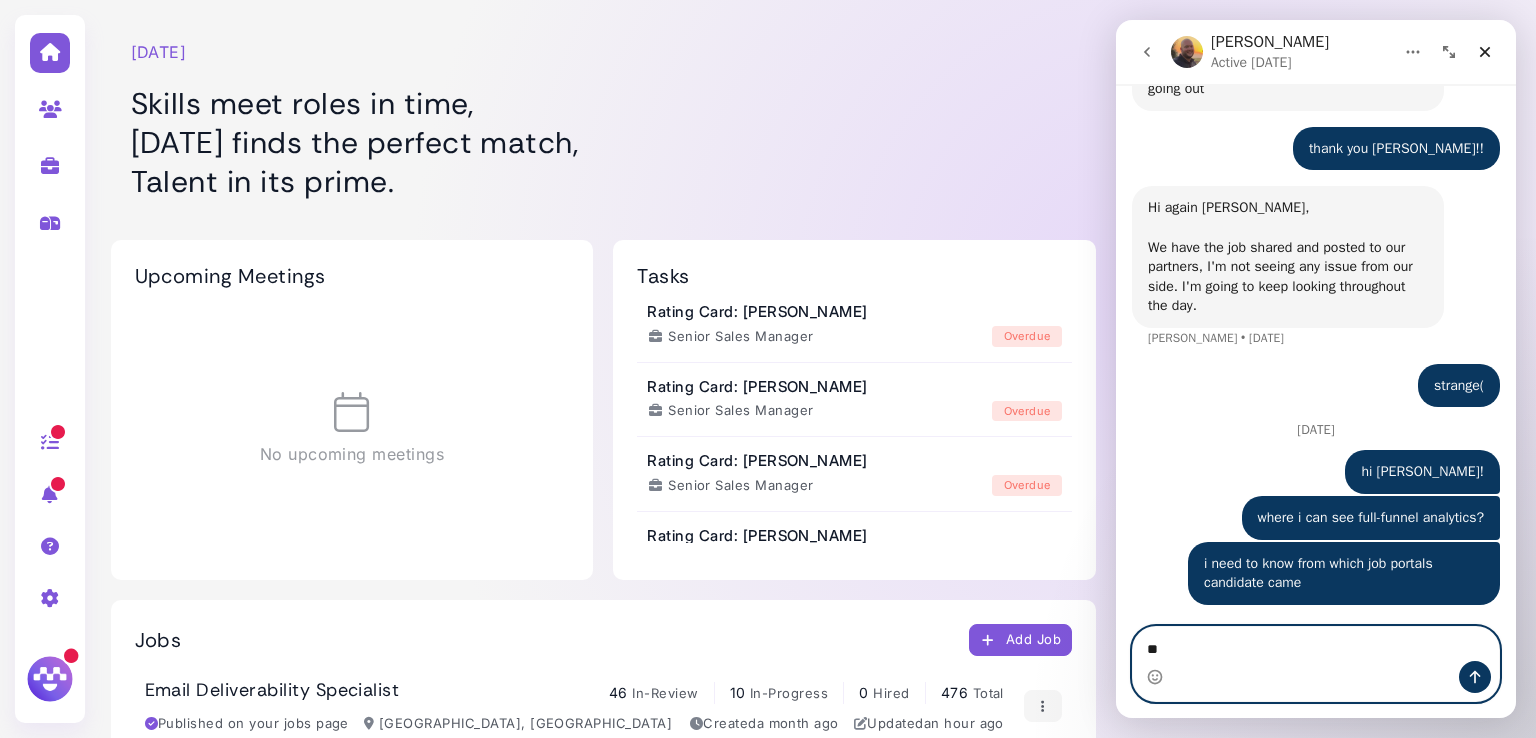 type on "*" 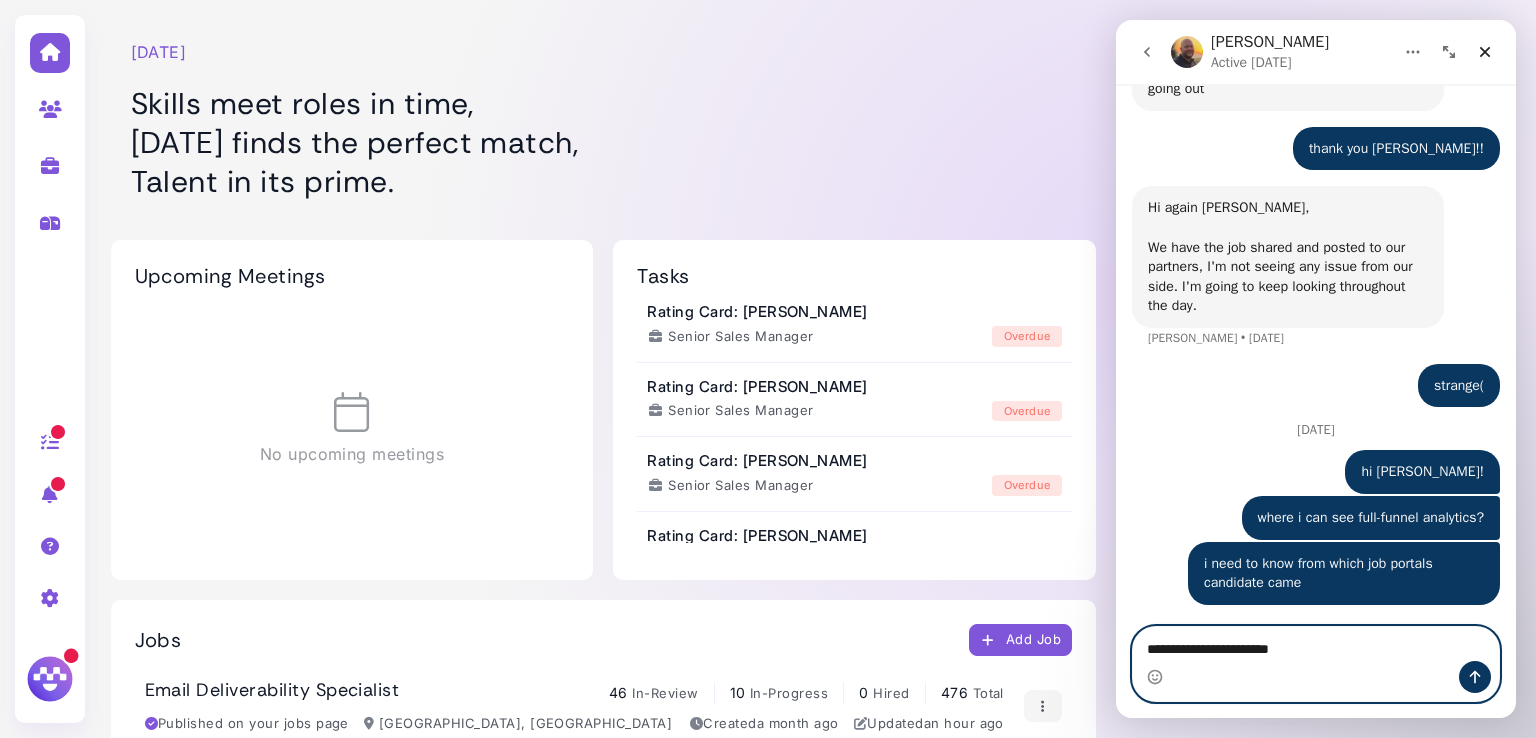 click on "**********" at bounding box center [1316, 644] 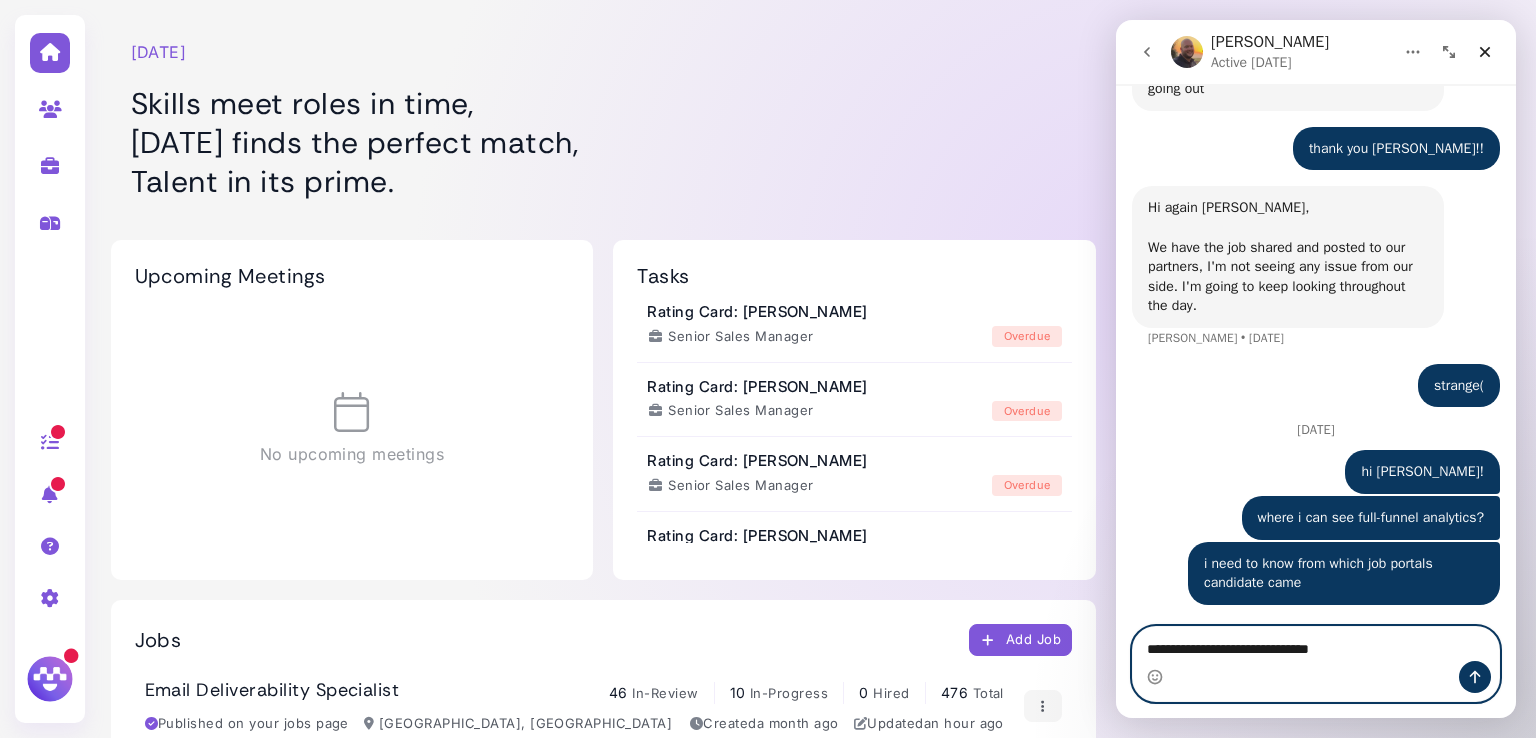 type on "**********" 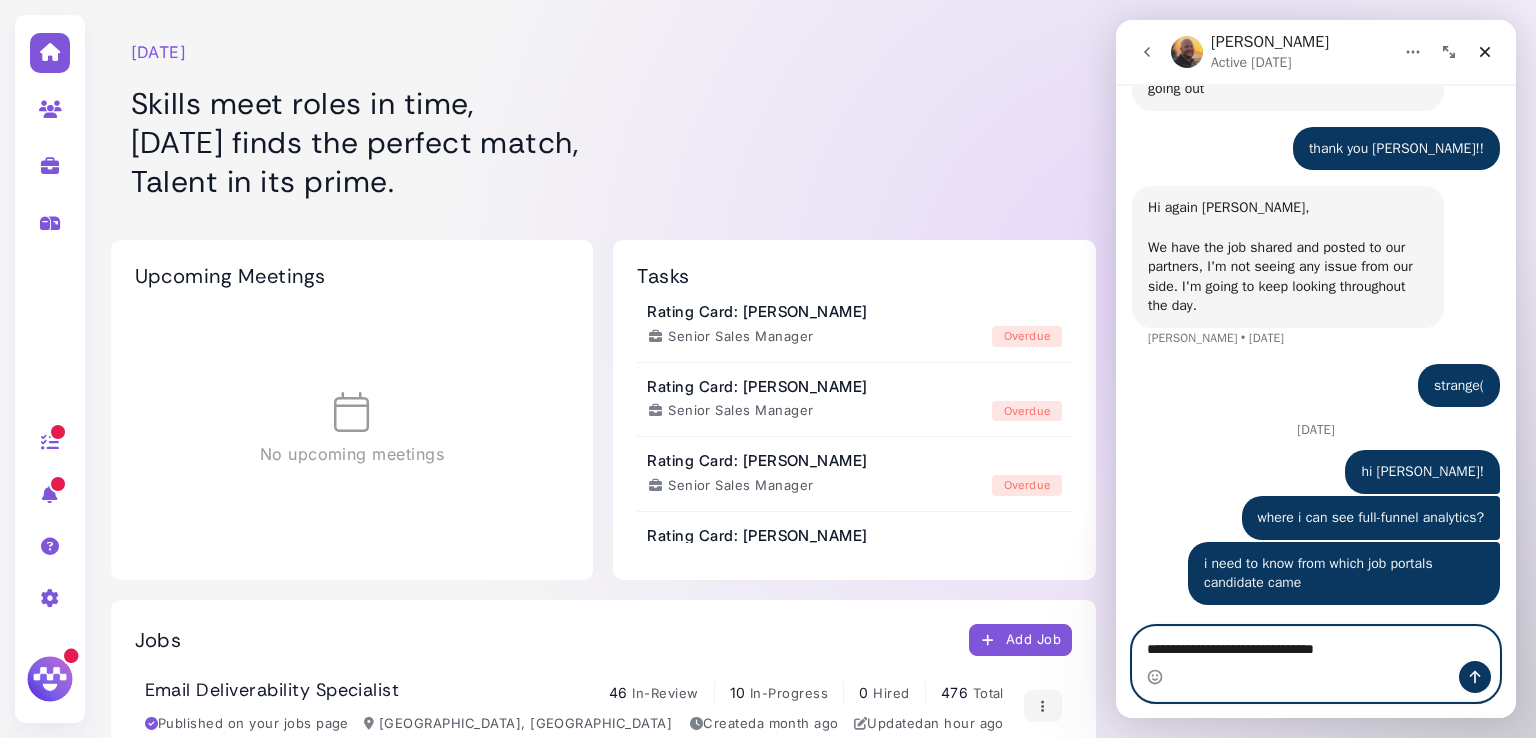 type 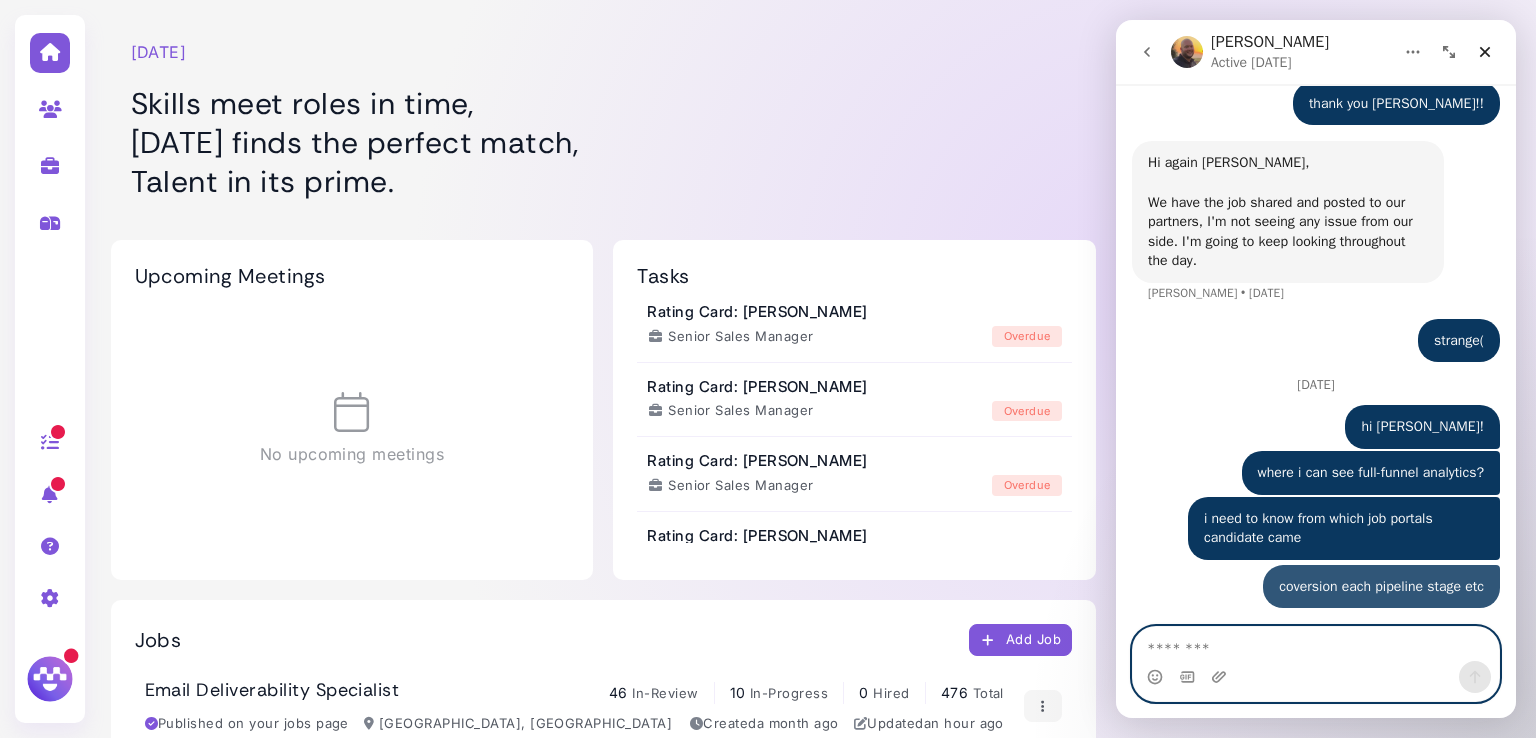 scroll, scrollTop: 14542, scrollLeft: 0, axis: vertical 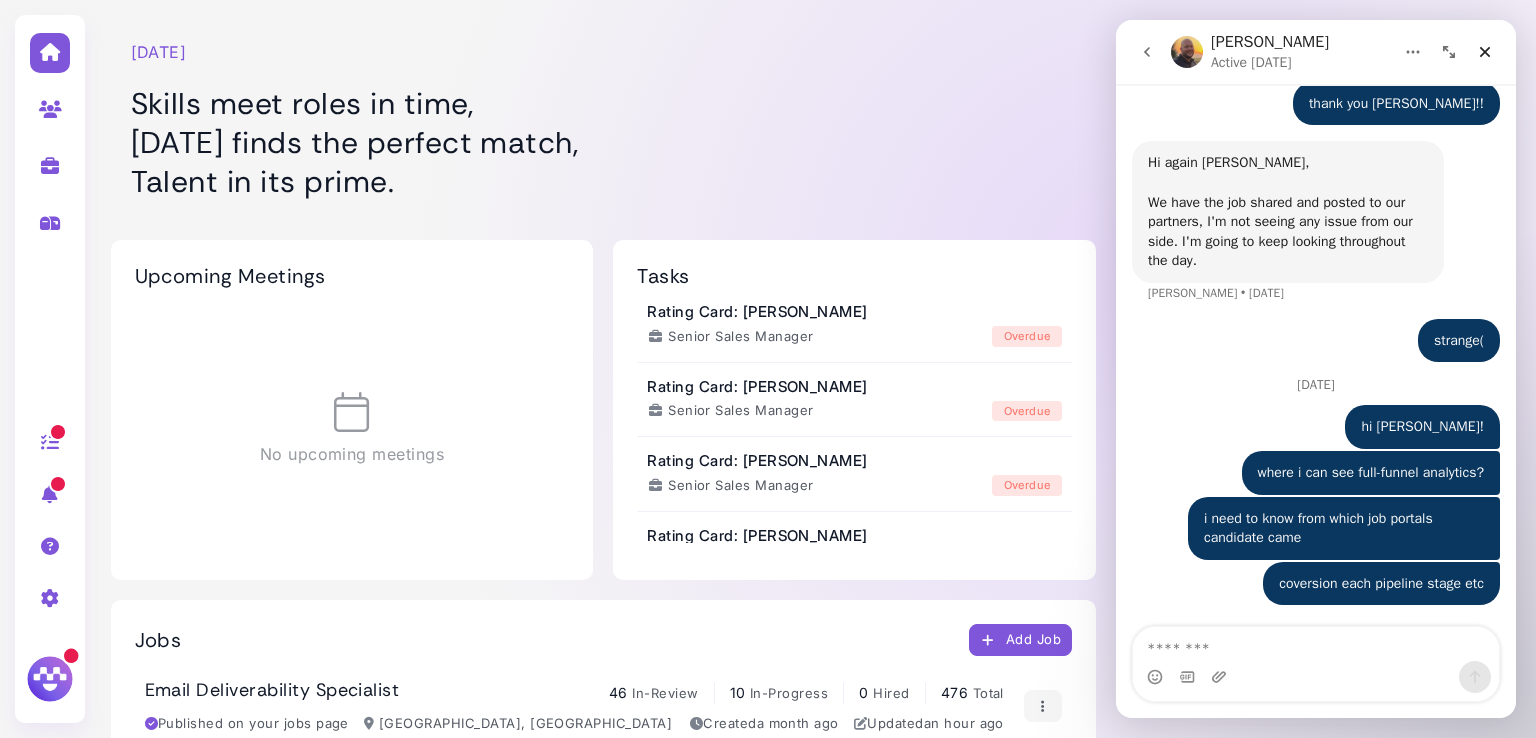 click on "No upcoming meetings" at bounding box center [352, 429] 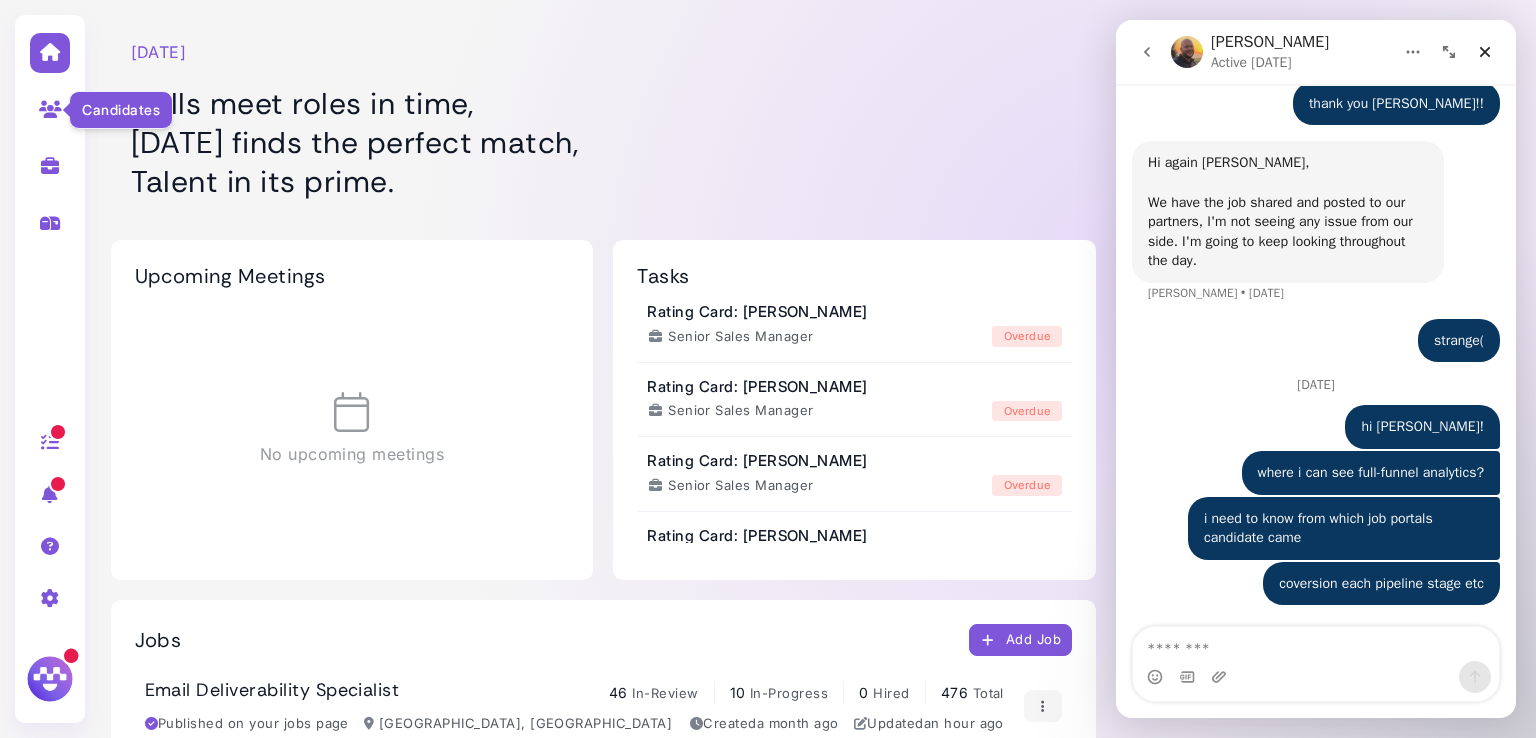 click at bounding box center [50, 109] 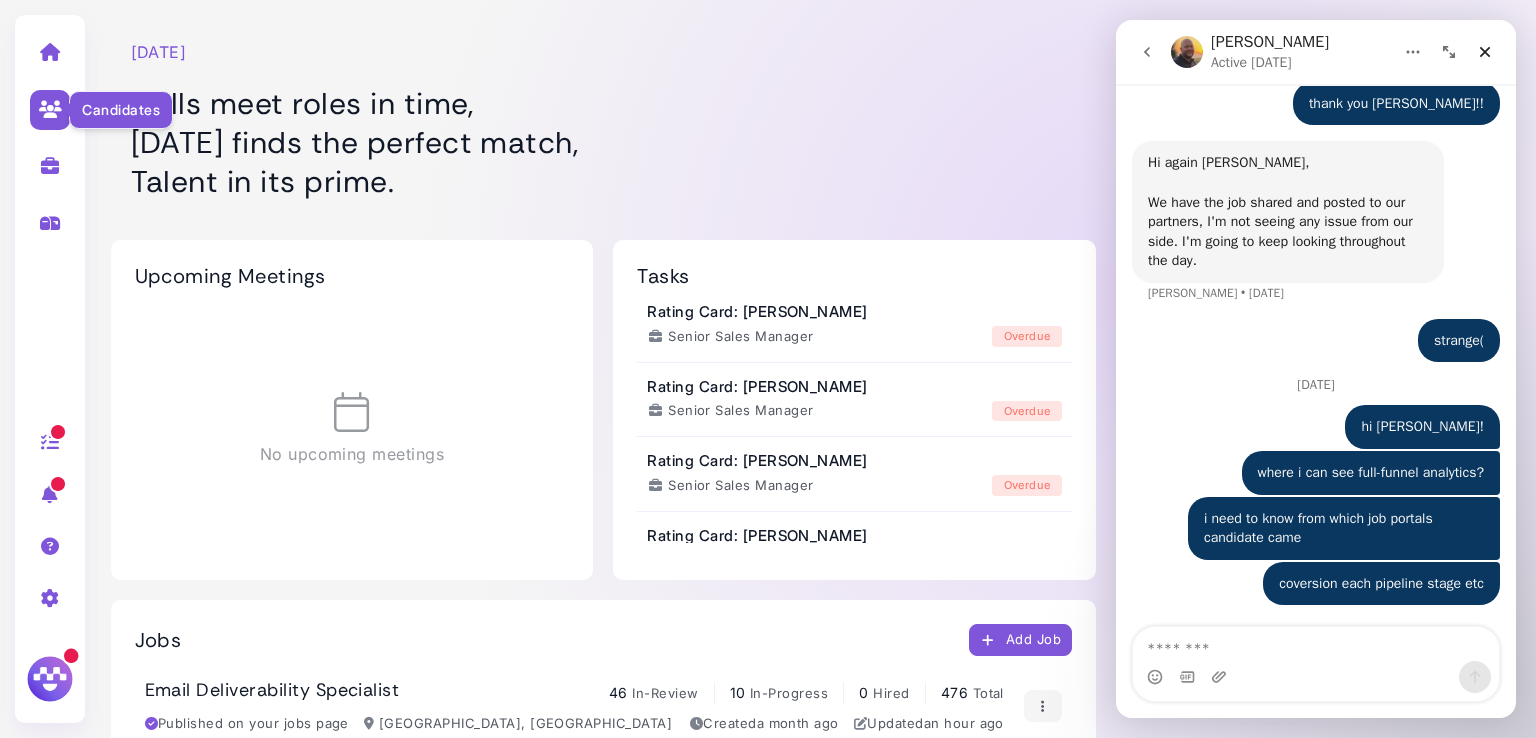 select on "**********" 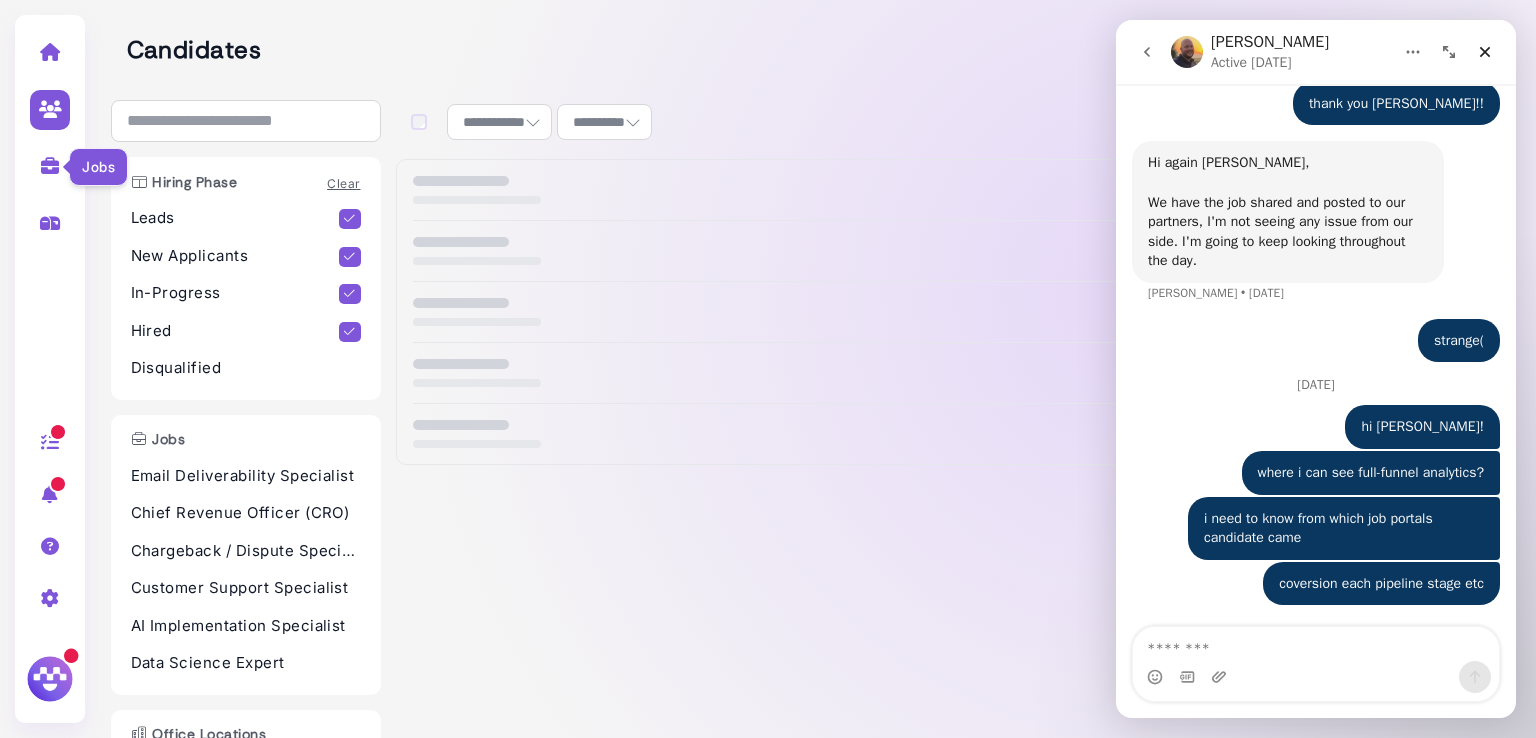 click at bounding box center [50, 166] 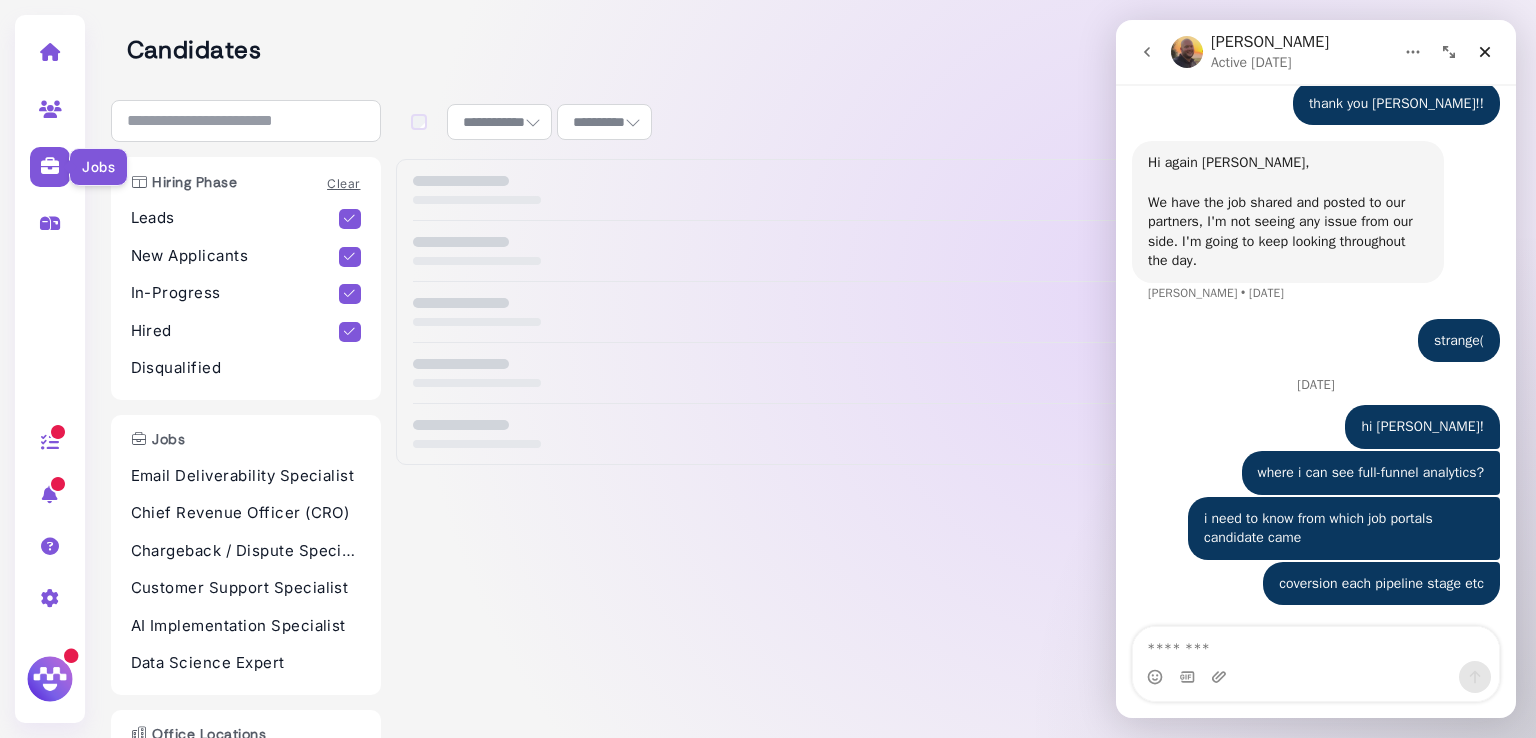 select on "**********" 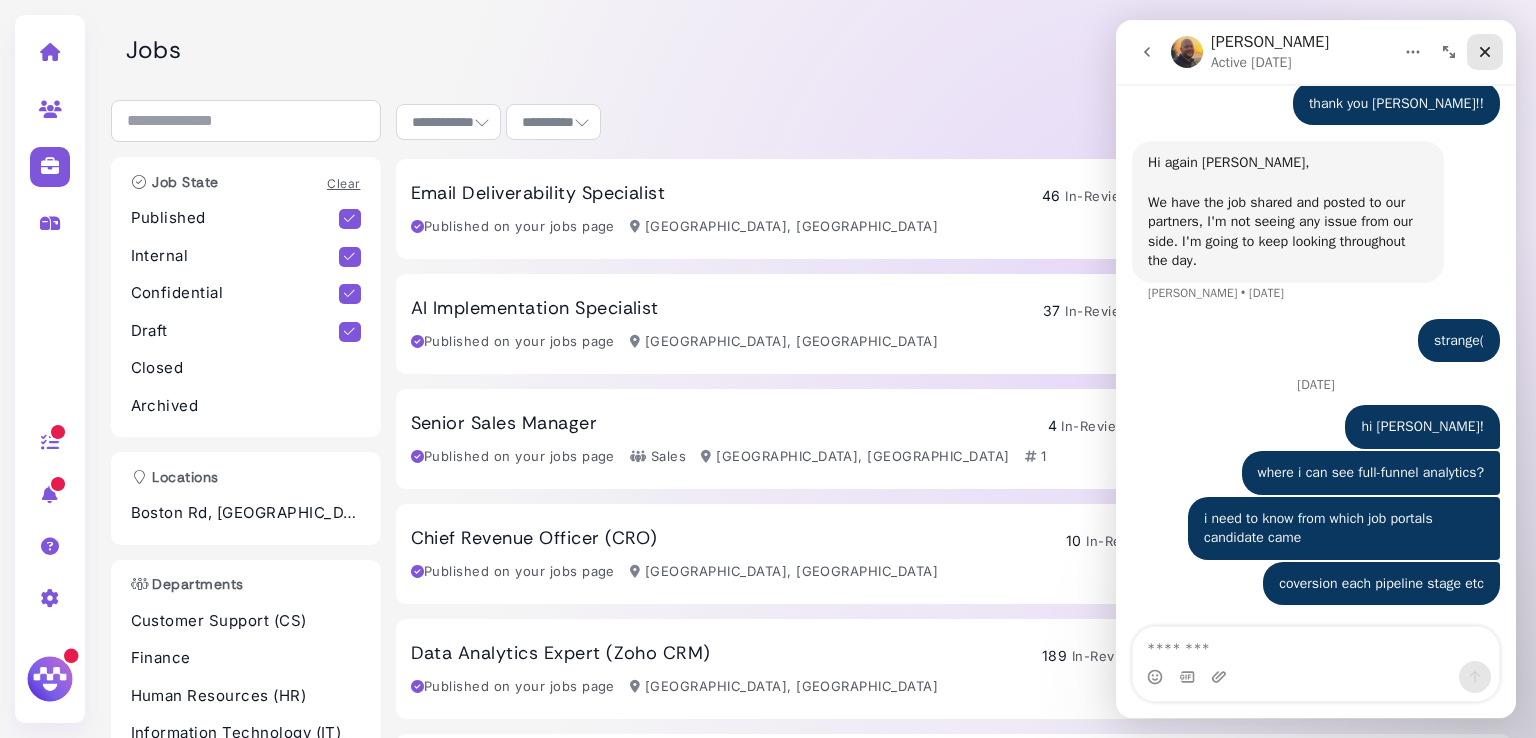 click 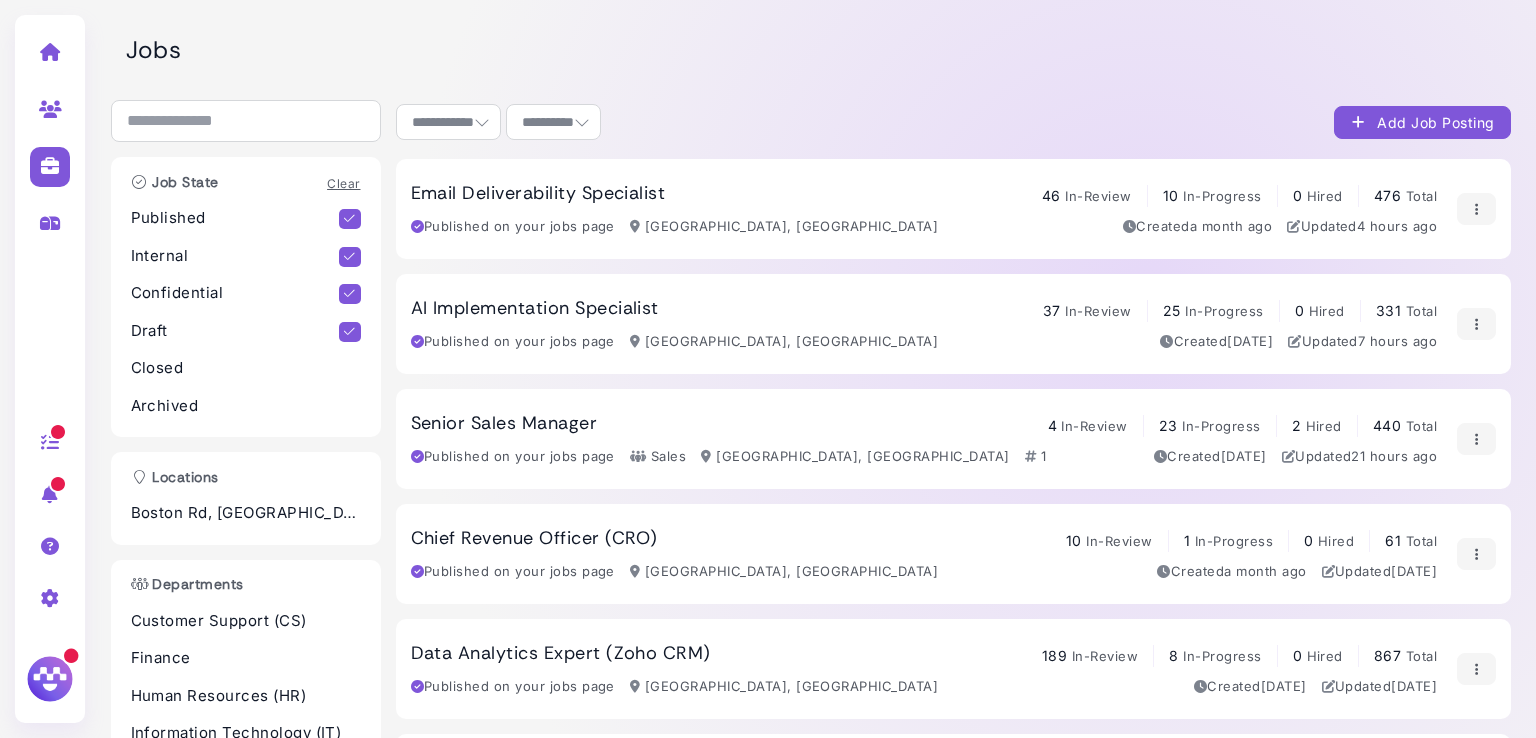 scroll, scrollTop: 0, scrollLeft: 0, axis: both 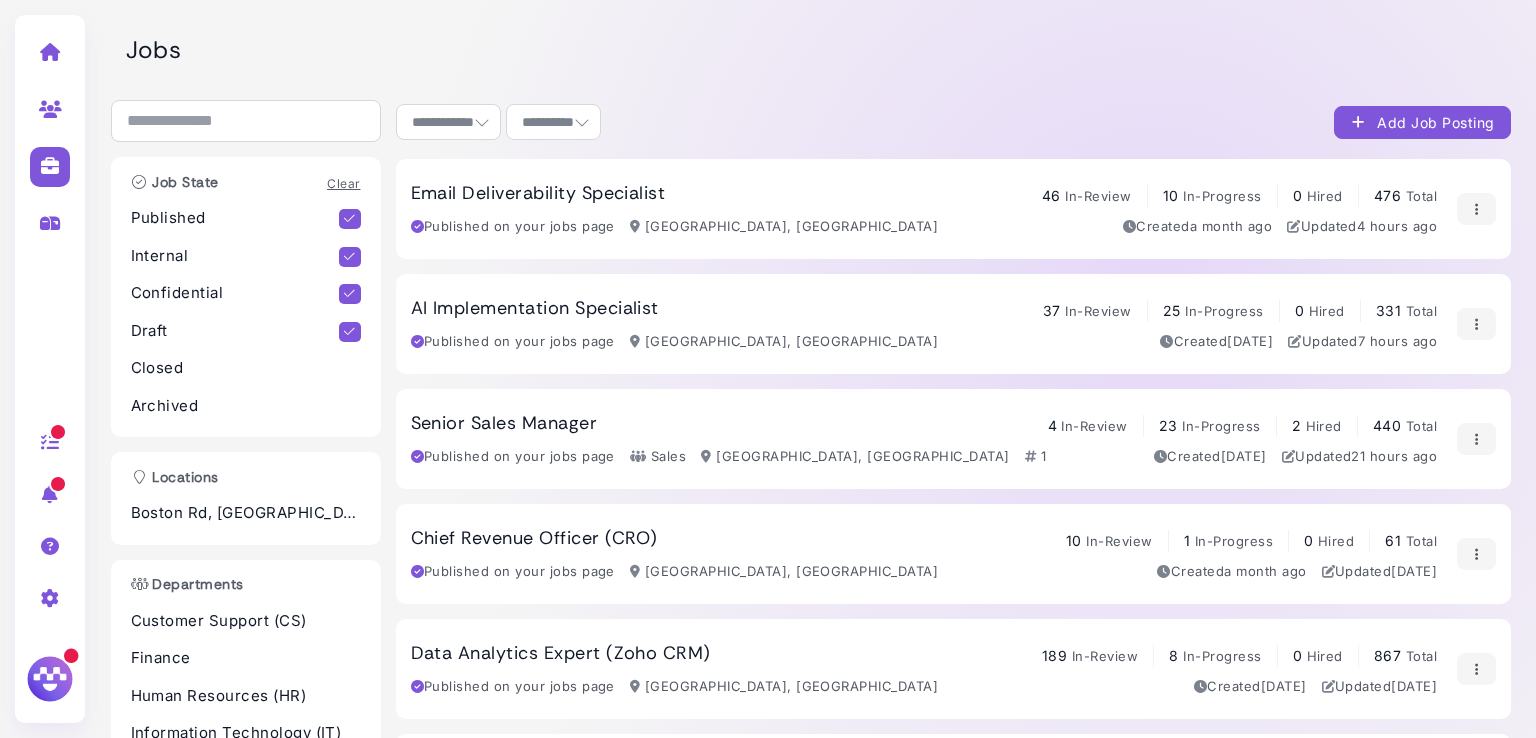 click on "Email Deliverability Specialist   46   In-Review     10   In-Progress     0   Hired     476   Total" at bounding box center [924, 194] 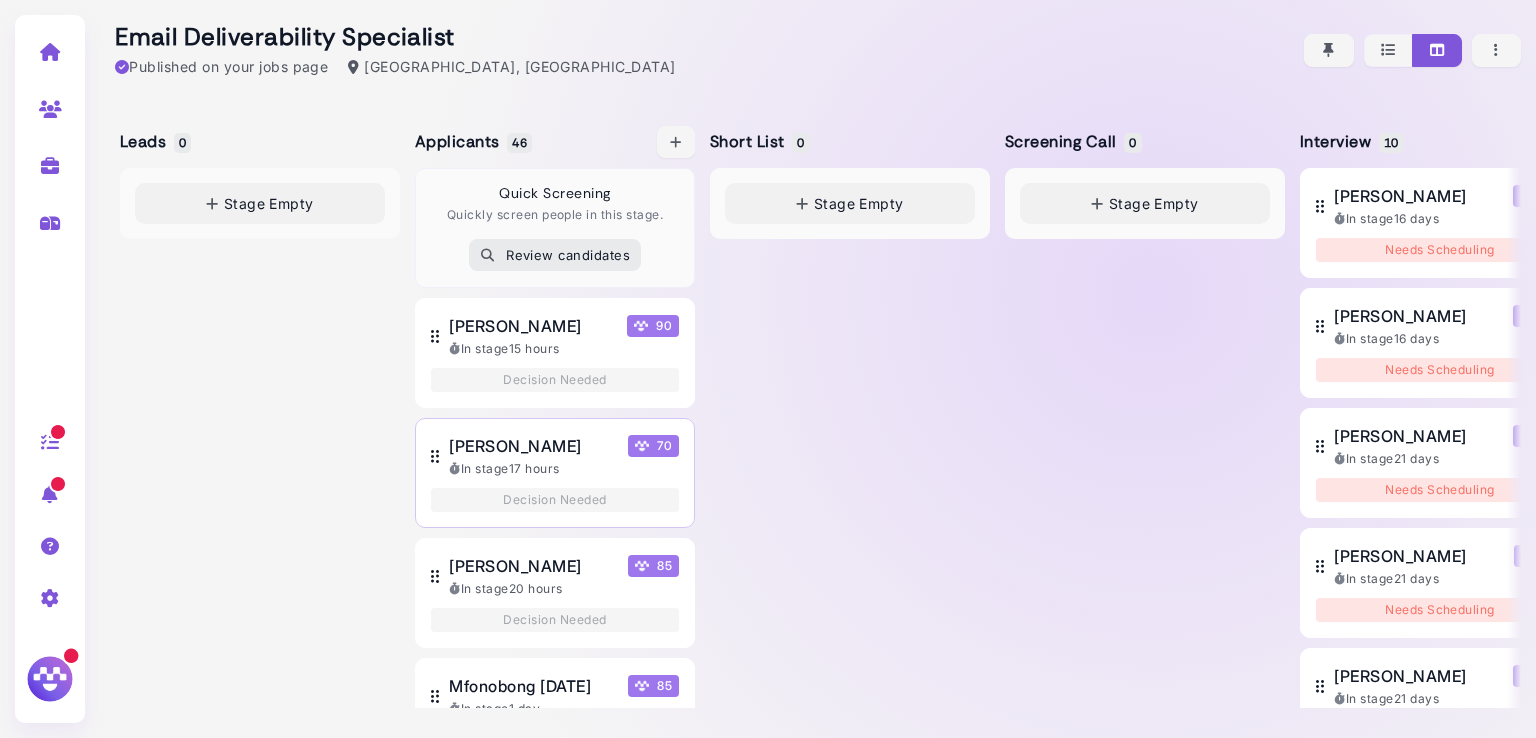 scroll, scrollTop: 72, scrollLeft: 0, axis: vertical 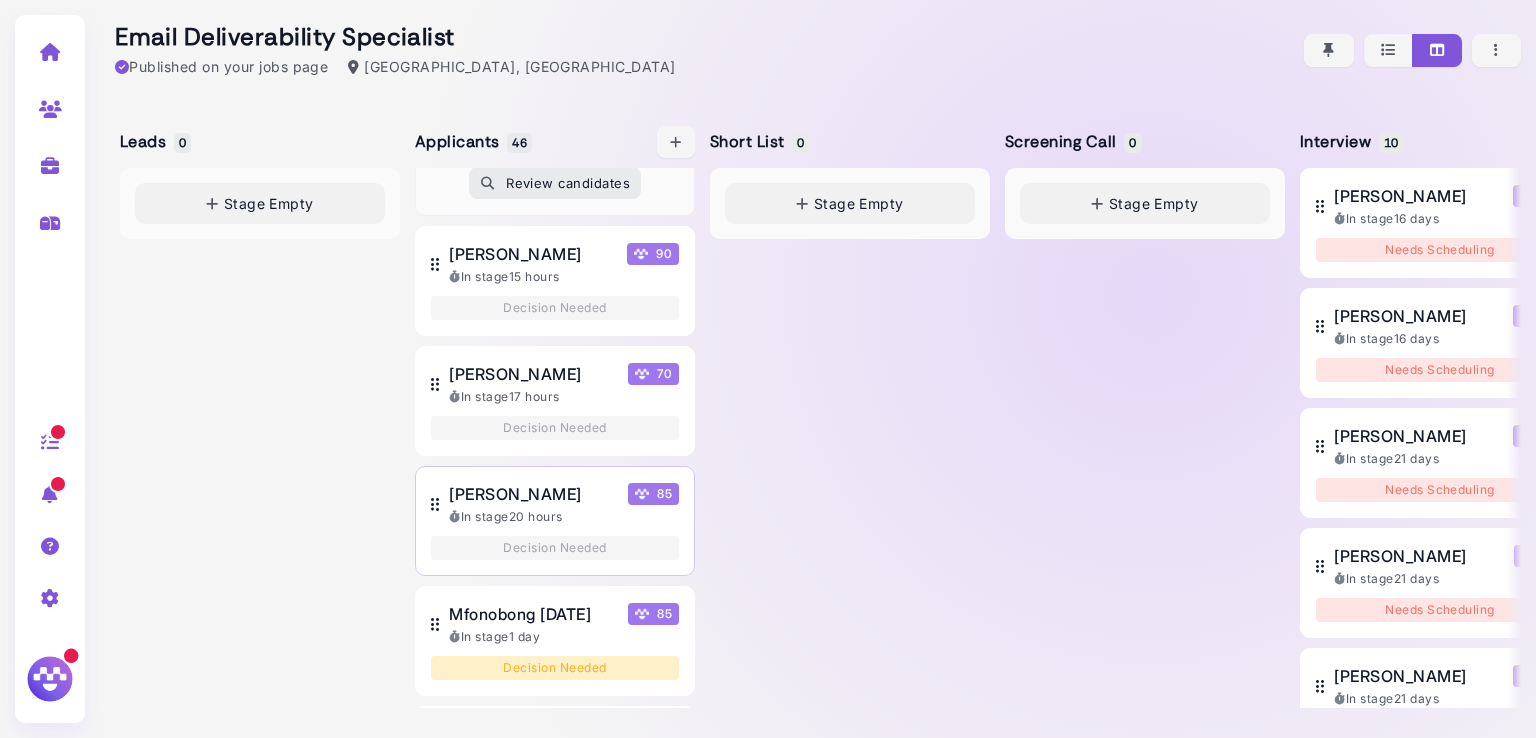click on "[PERSON_NAME]" at bounding box center [515, 494] 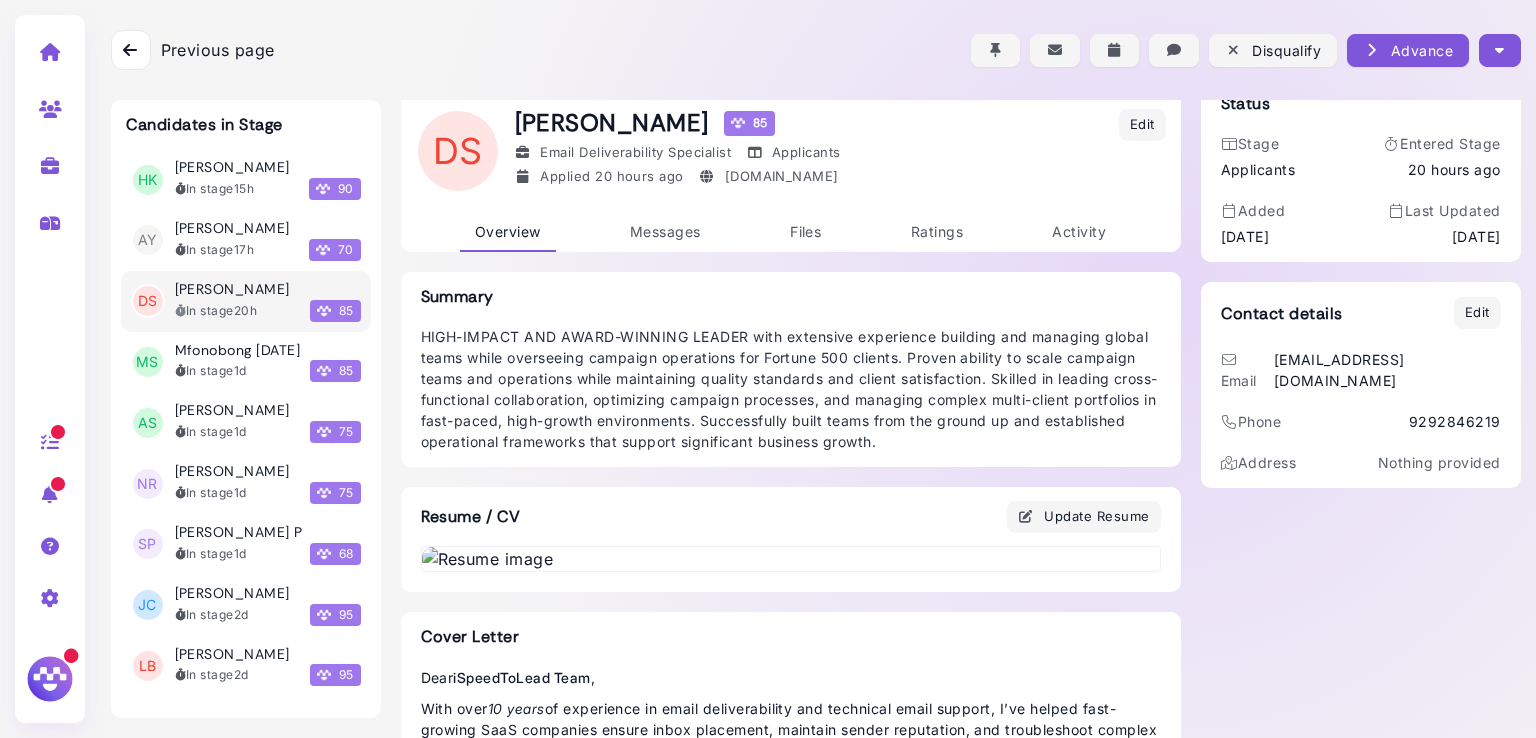 scroll, scrollTop: 0, scrollLeft: 0, axis: both 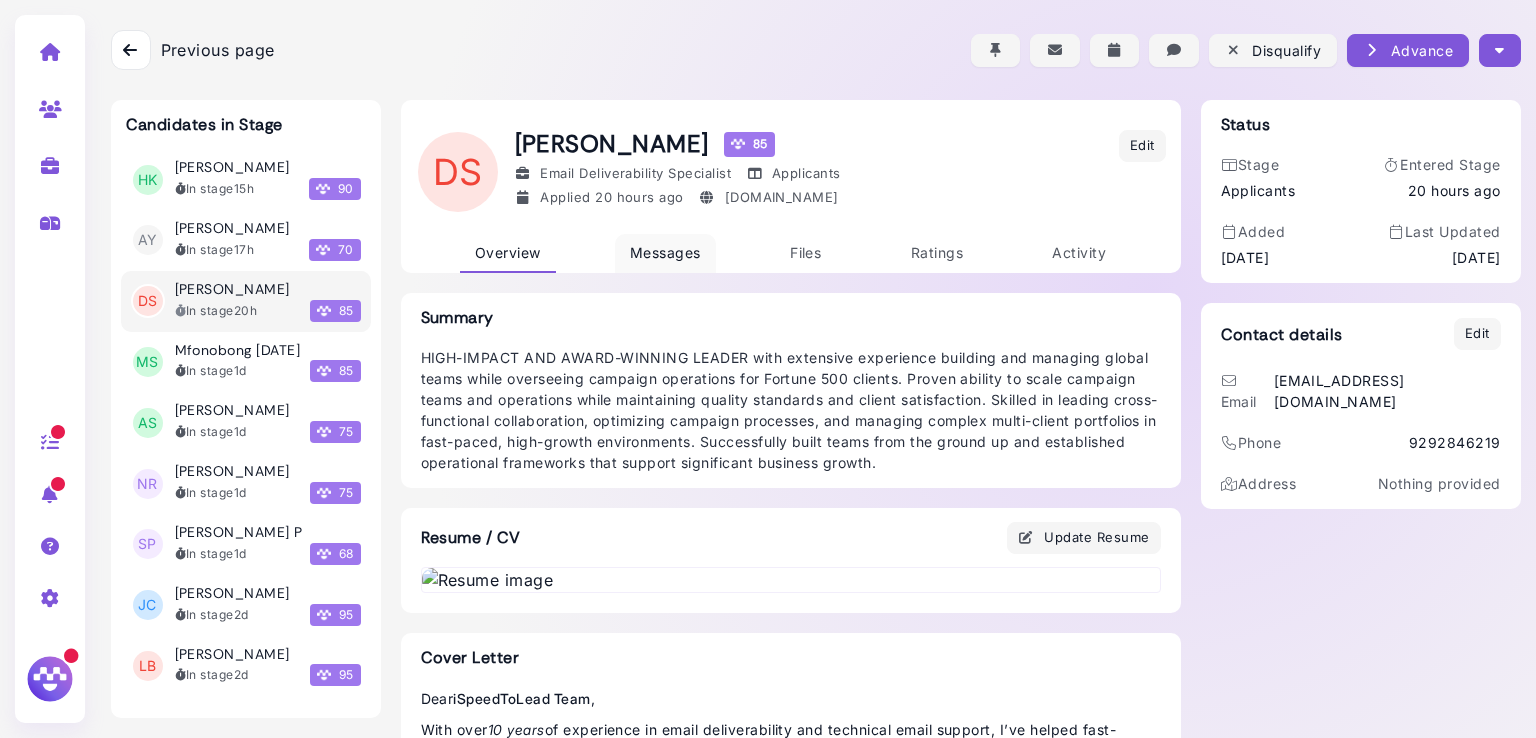 click on "Messages" at bounding box center [665, 252] 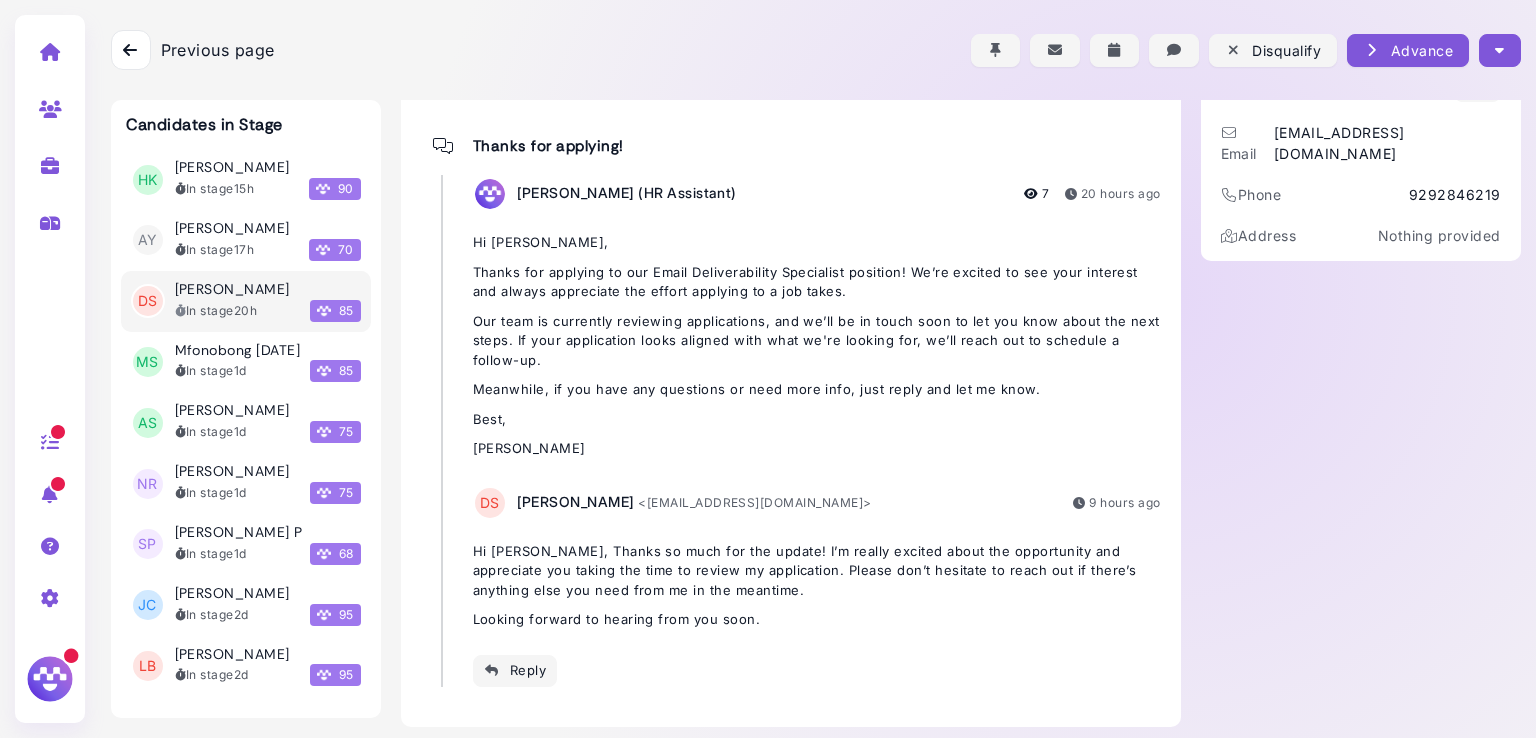 scroll, scrollTop: 256, scrollLeft: 0, axis: vertical 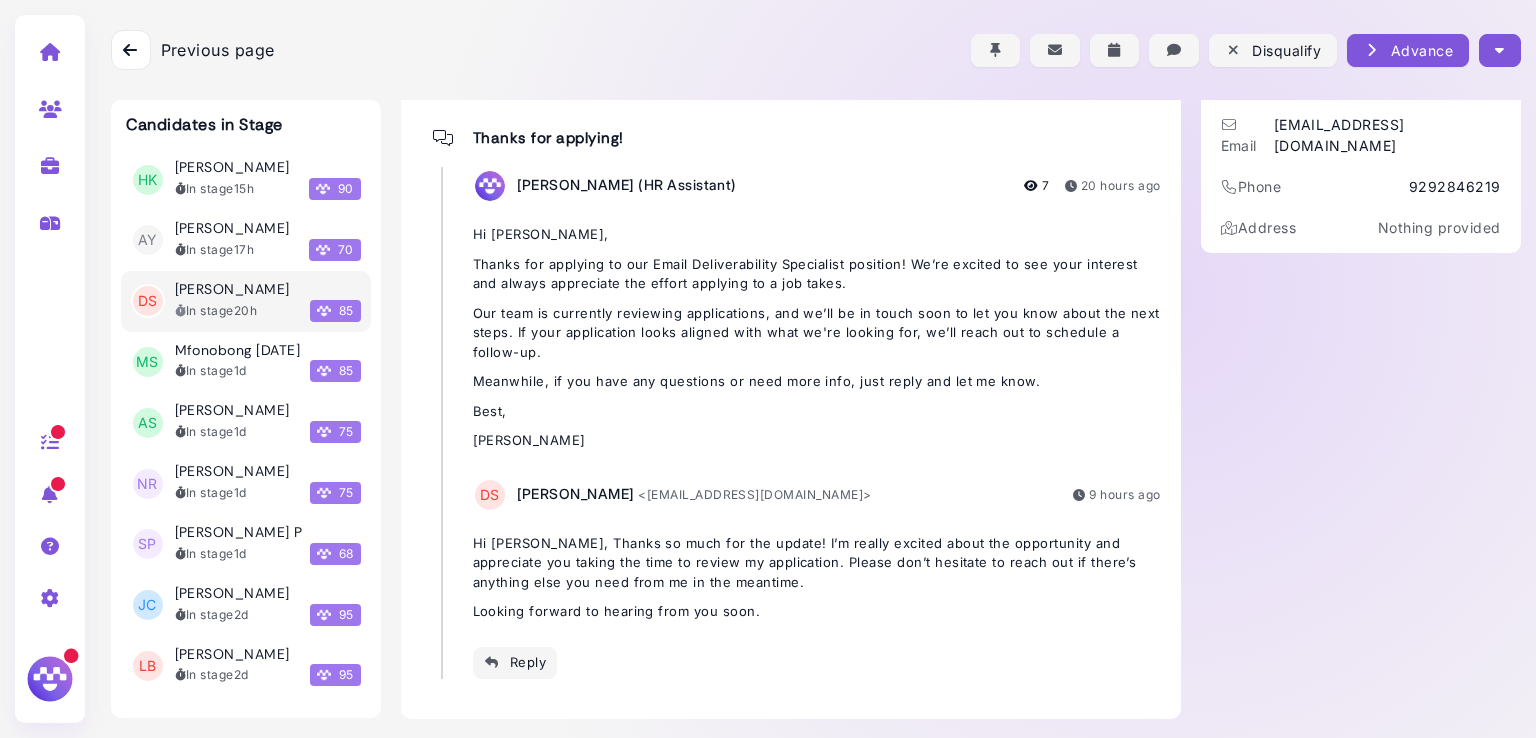 click at bounding box center (130, 50) 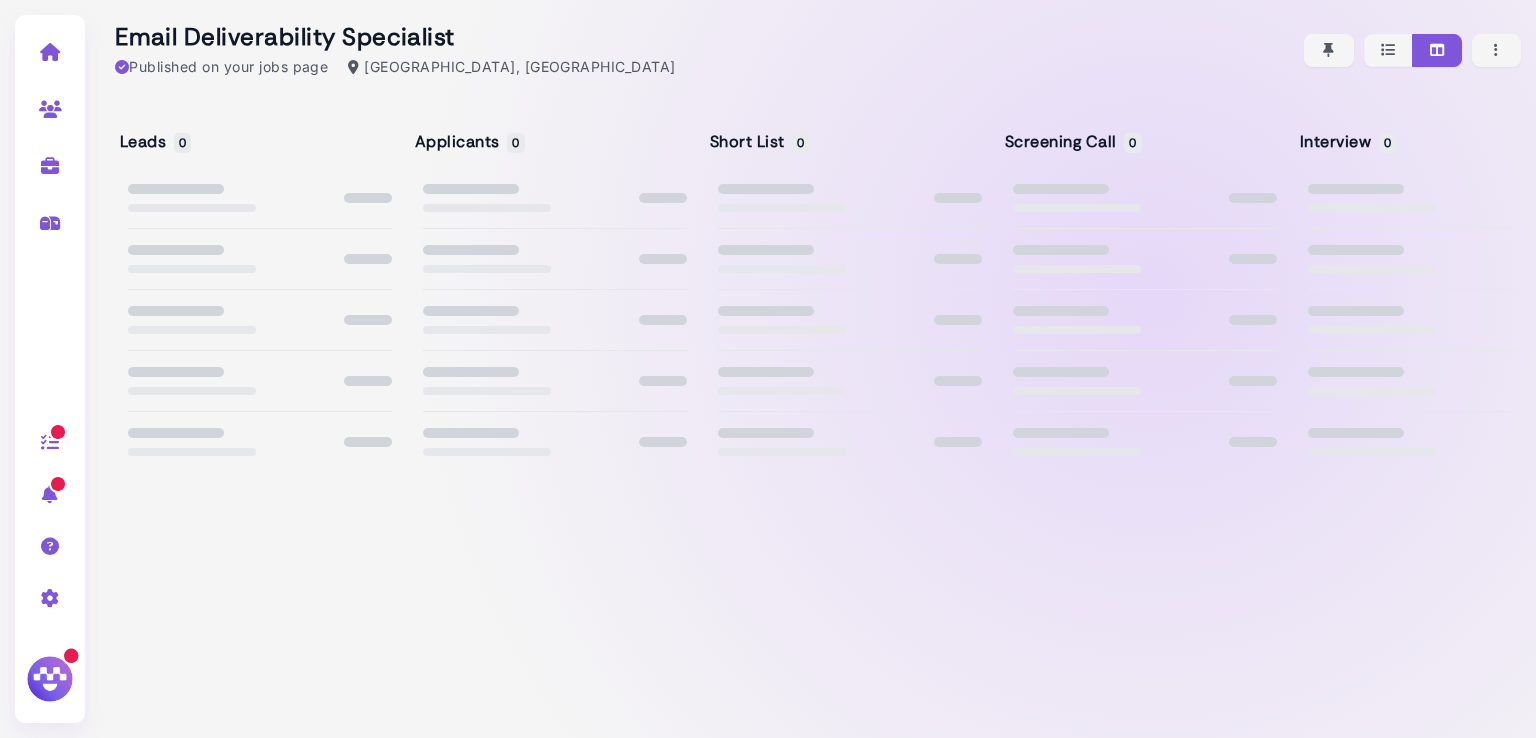 scroll, scrollTop: 0, scrollLeft: 0, axis: both 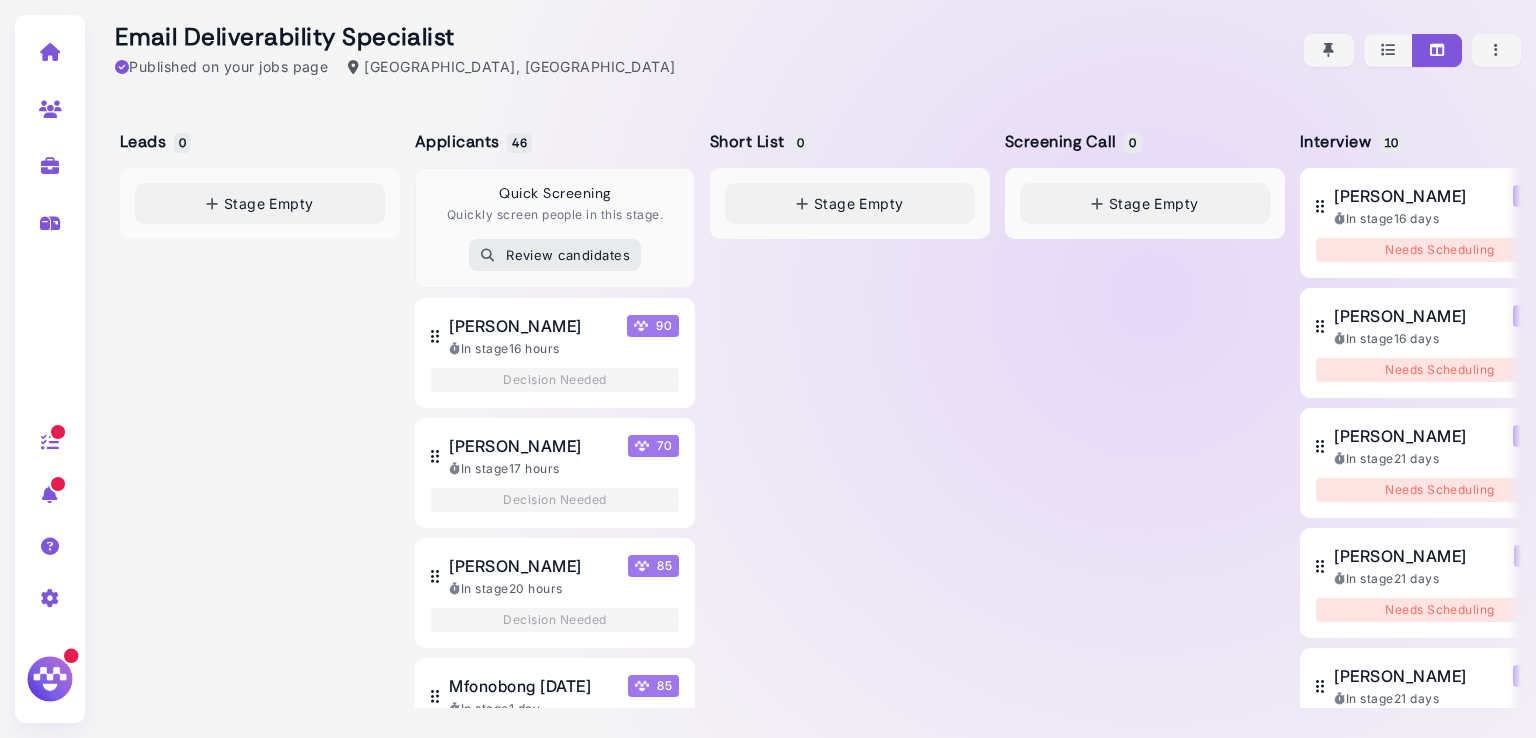 click on "Leads   0                   Stage Empty     Applicants   46                   Quick Screening   Quickly screen people in this stage.     Review candidates           [PERSON_NAME]     90
In stage  16 hours     Decision Needed     [PERSON_NAME]     70
In stage  17 hours     Decision Needed     [PERSON_NAME]     85
In stage  20 hours     Decision Needed     Mfonobong [DATE]     85
In stage  1 day     Decision Needed     [PERSON_NAME]     75
In stage  1 day     Decision Needed     [PERSON_NAME]     75
In stage  1 day     Decision Needed     [PERSON_NAME] P     68
In stage  1 day     Decision Needed     [PERSON_NAME]     95
In stage  2 days     Decision Needed     [PERSON_NAME]     95
In stage  2 days     Decision Needed     Md. [PERSON_NAME][DEMOGRAPHIC_DATA]     90
In stage  2 days     Decision Needed     [PERSON_NAME]     72" at bounding box center (810, 419) 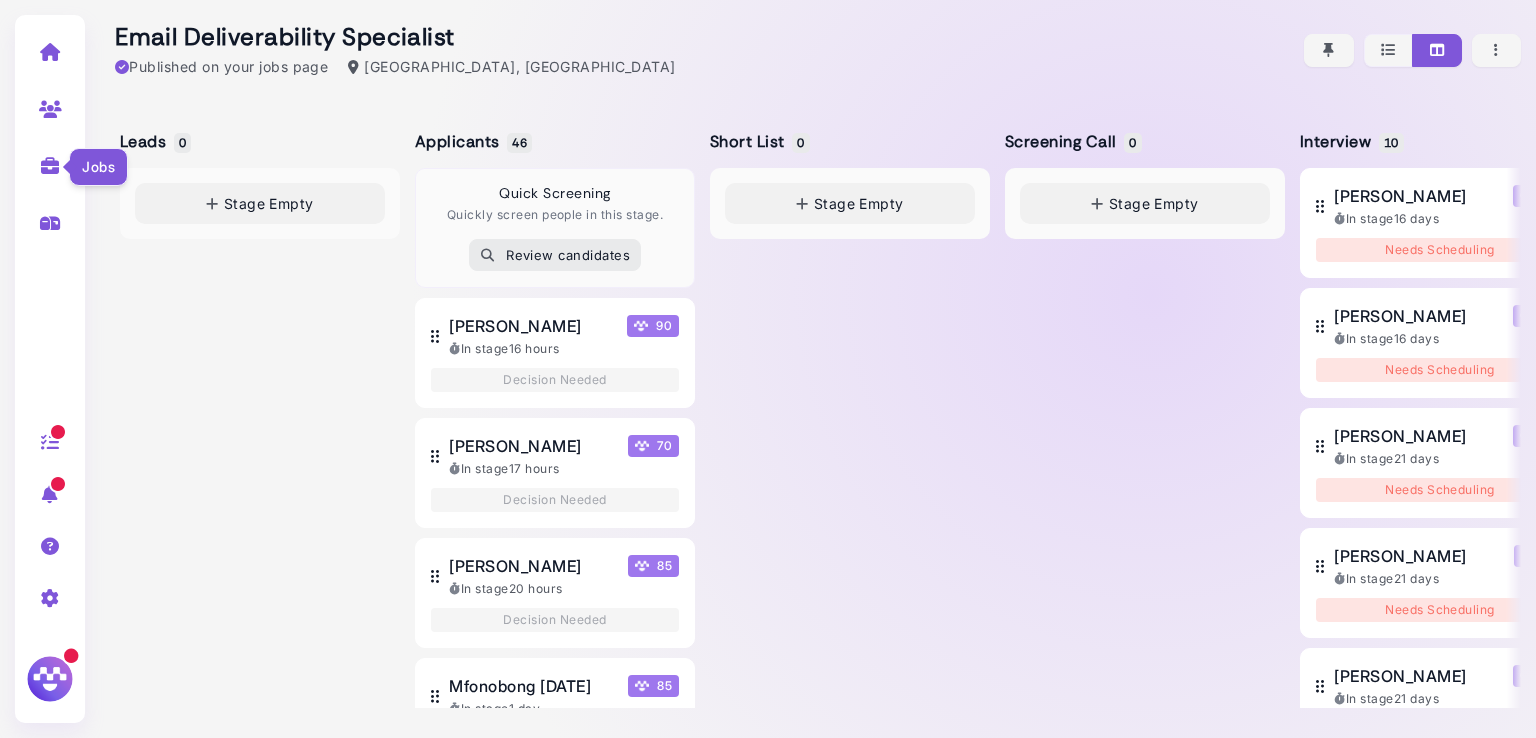 click at bounding box center (50, 166) 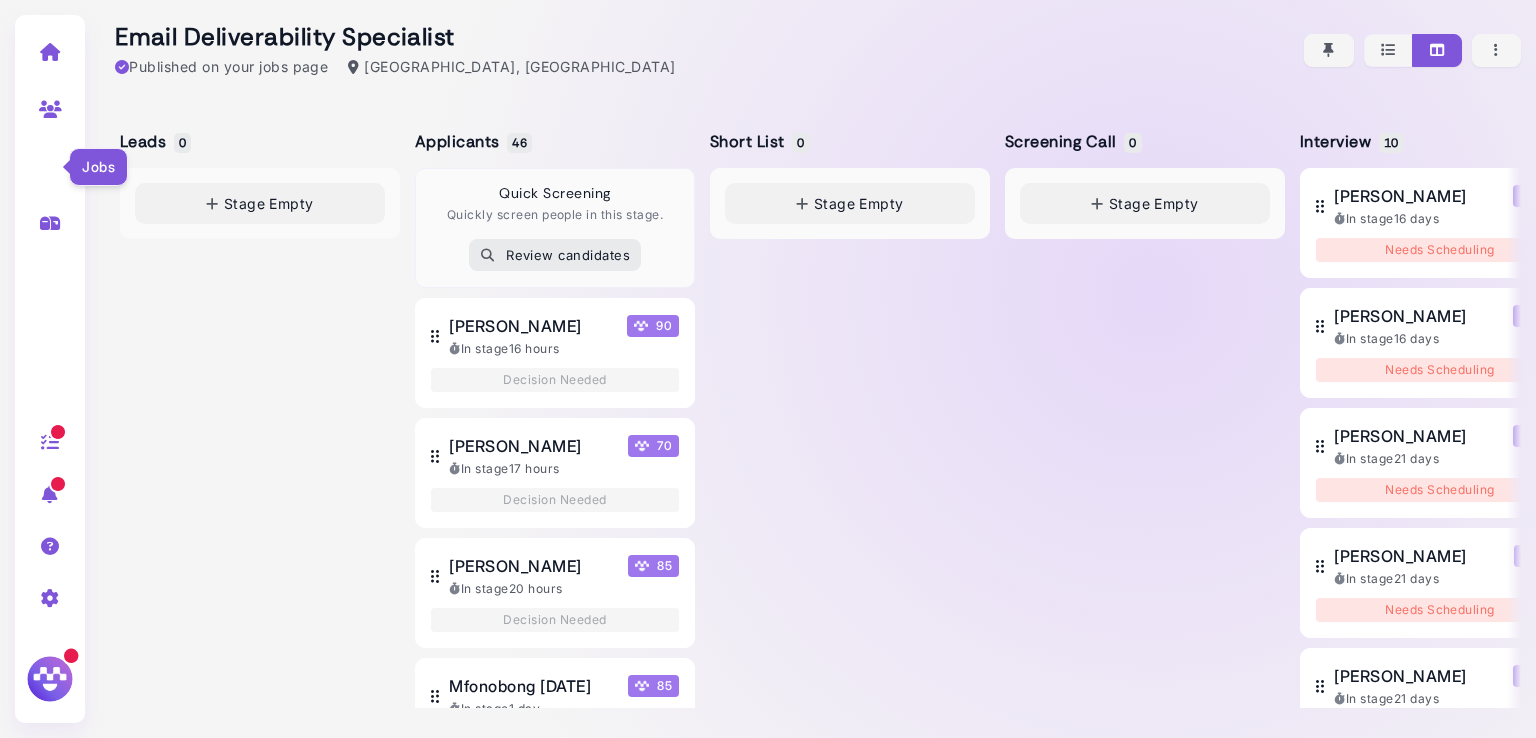select on "**********" 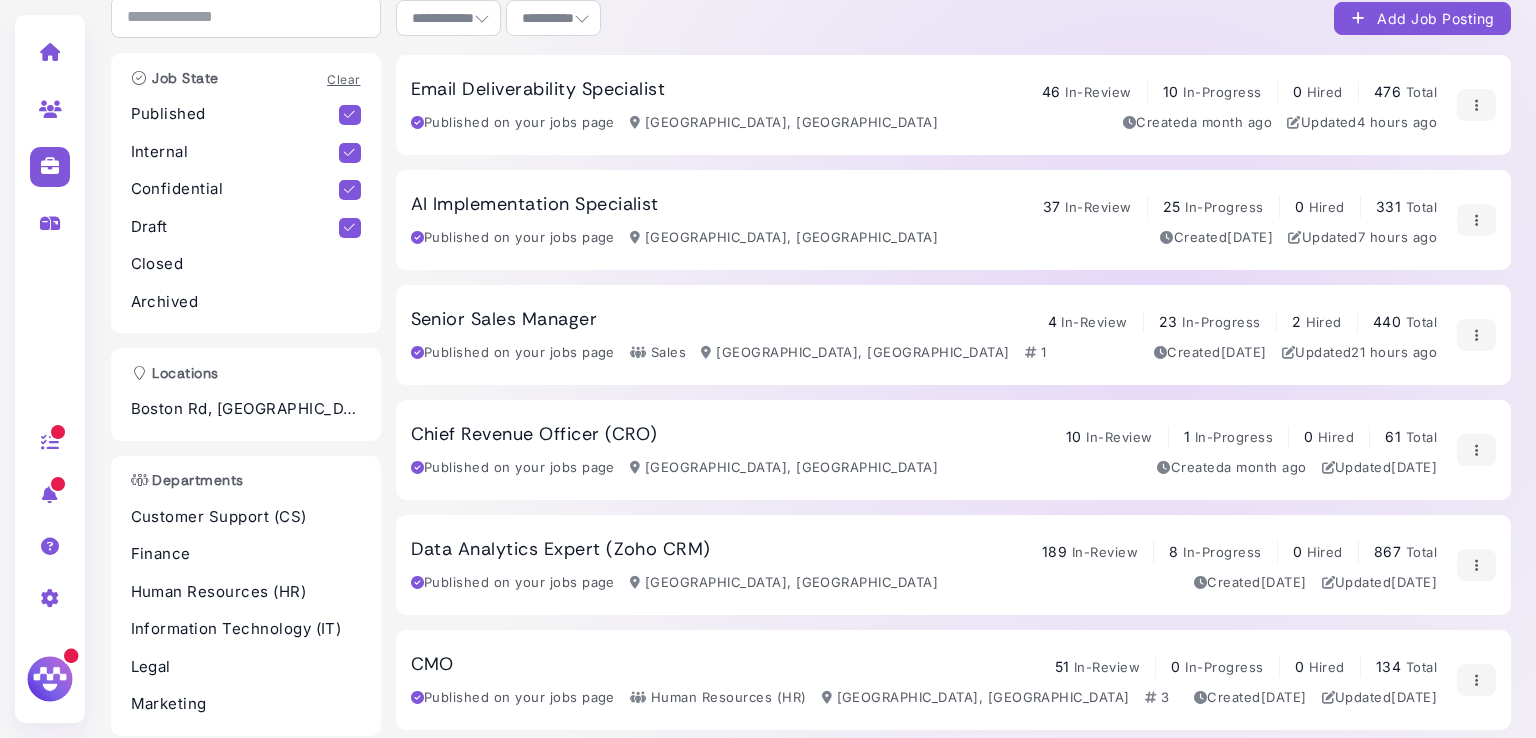 scroll, scrollTop: 180, scrollLeft: 0, axis: vertical 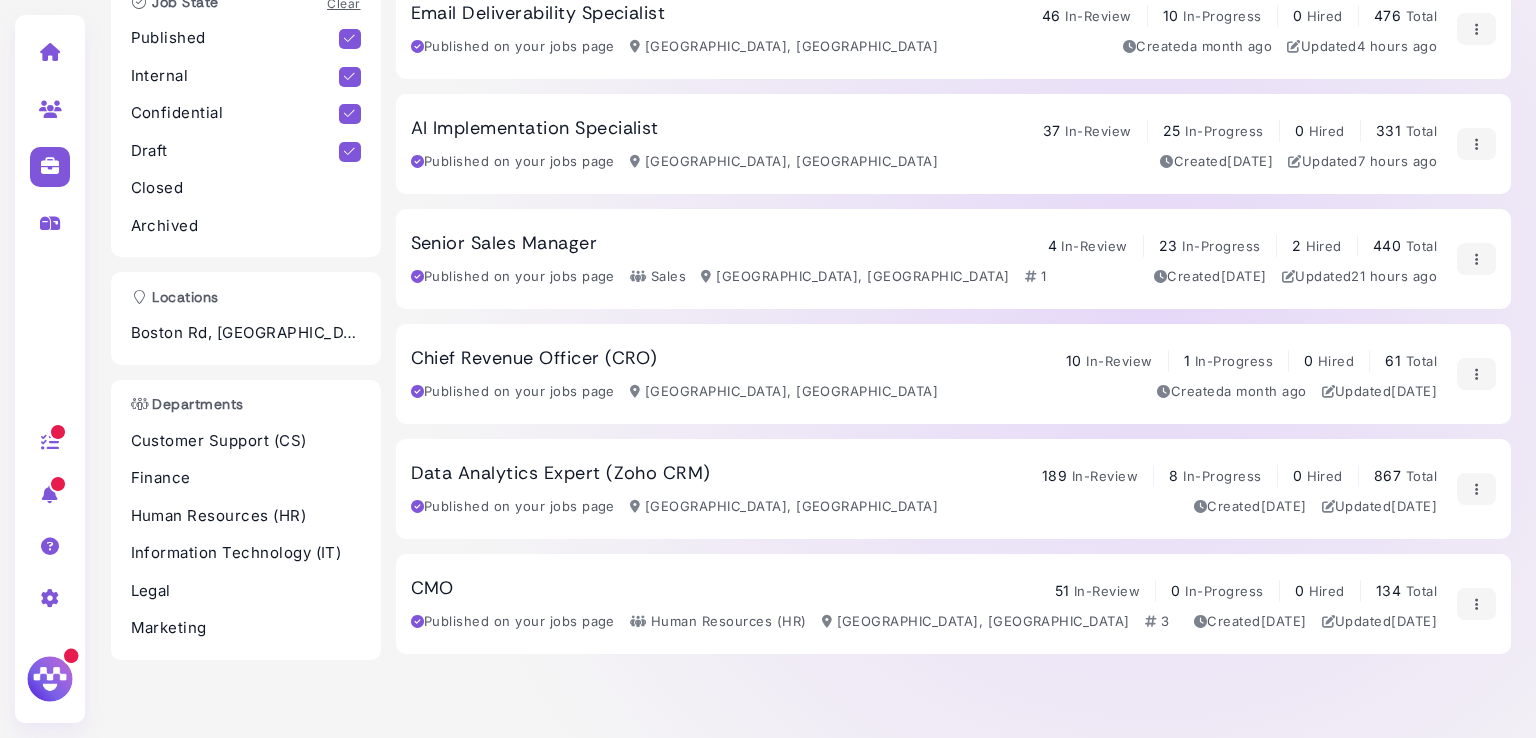 click on "In-Review" at bounding box center (1119, 361) 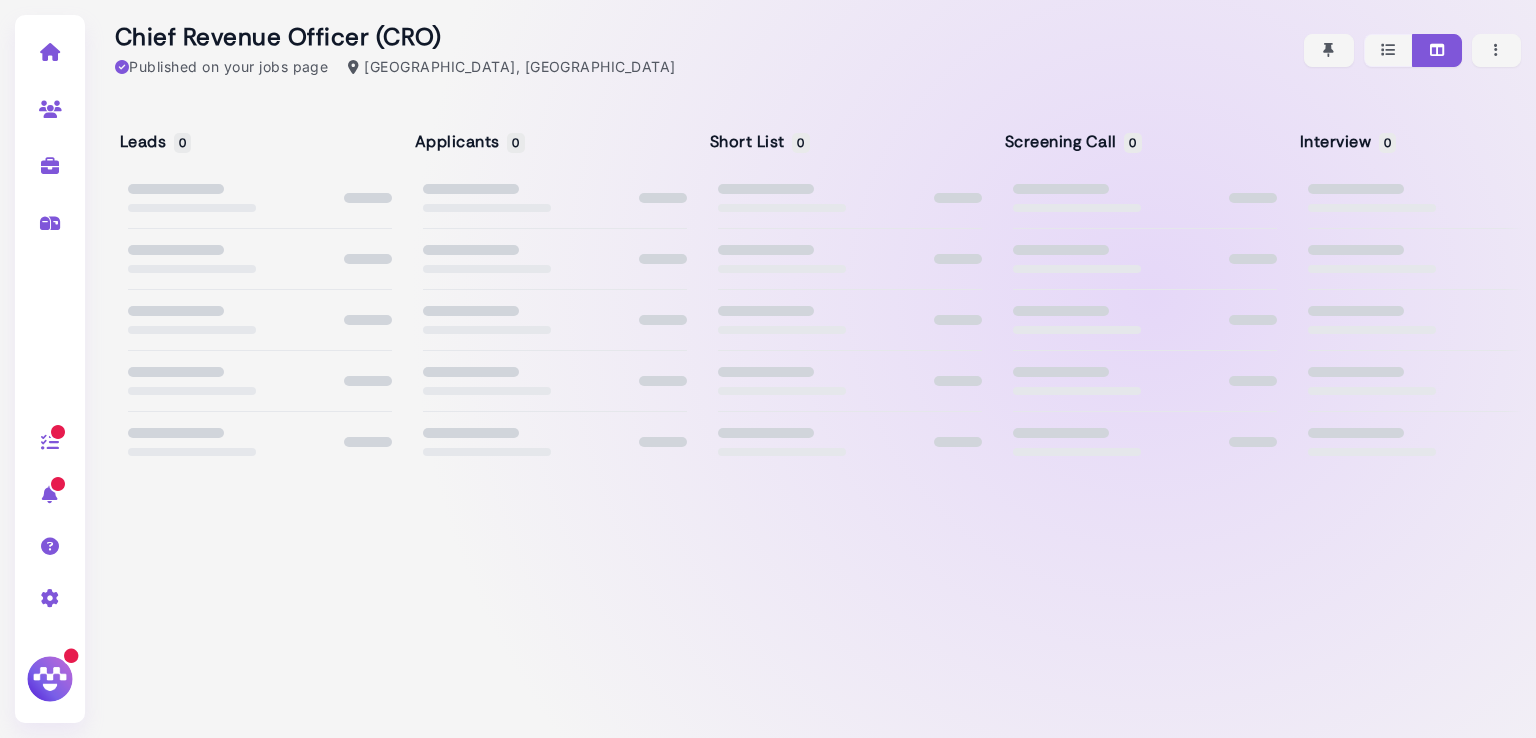 scroll, scrollTop: 0, scrollLeft: 0, axis: both 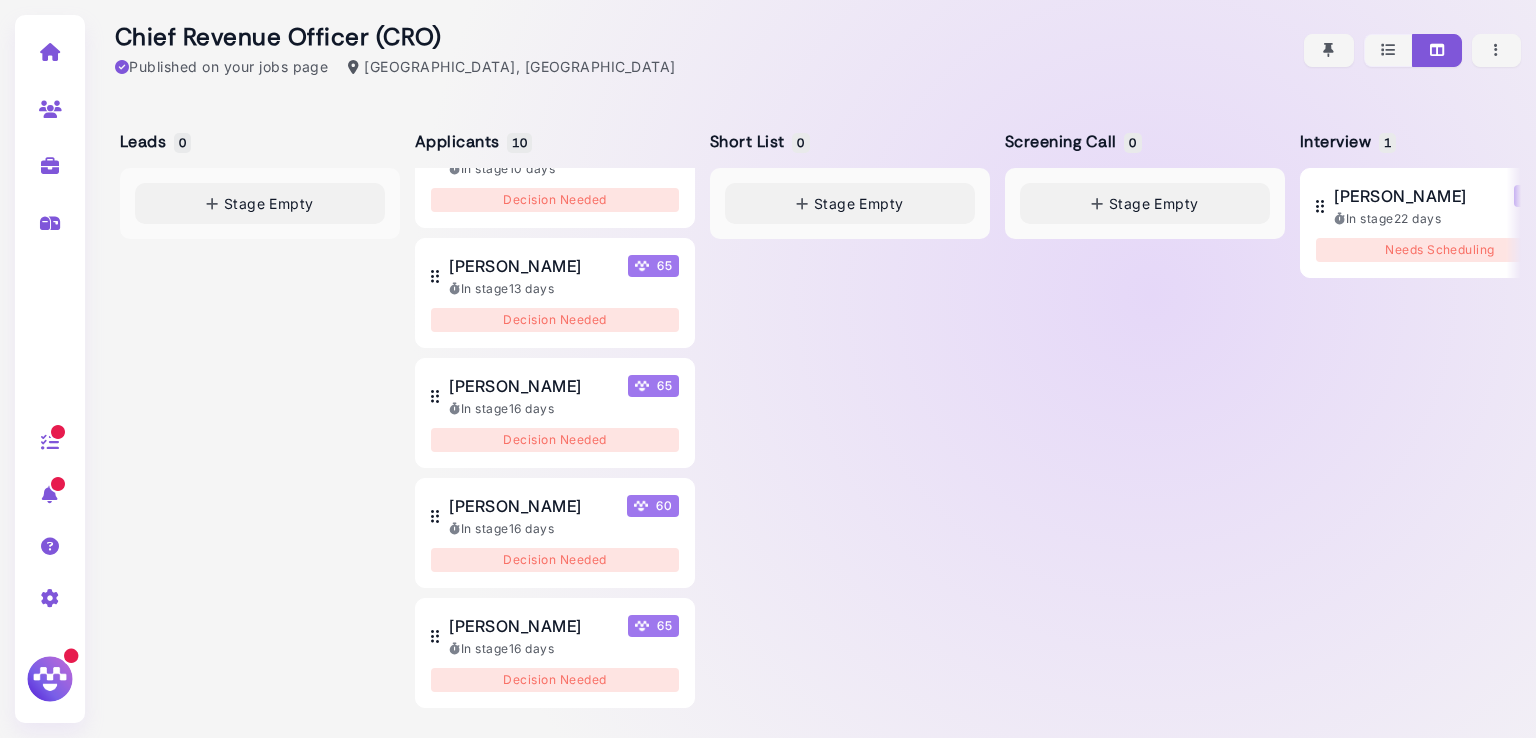 click on "[PERSON_NAME]     75
In stage  22 days     Needs Scheduling" at bounding box center [1440, 438] 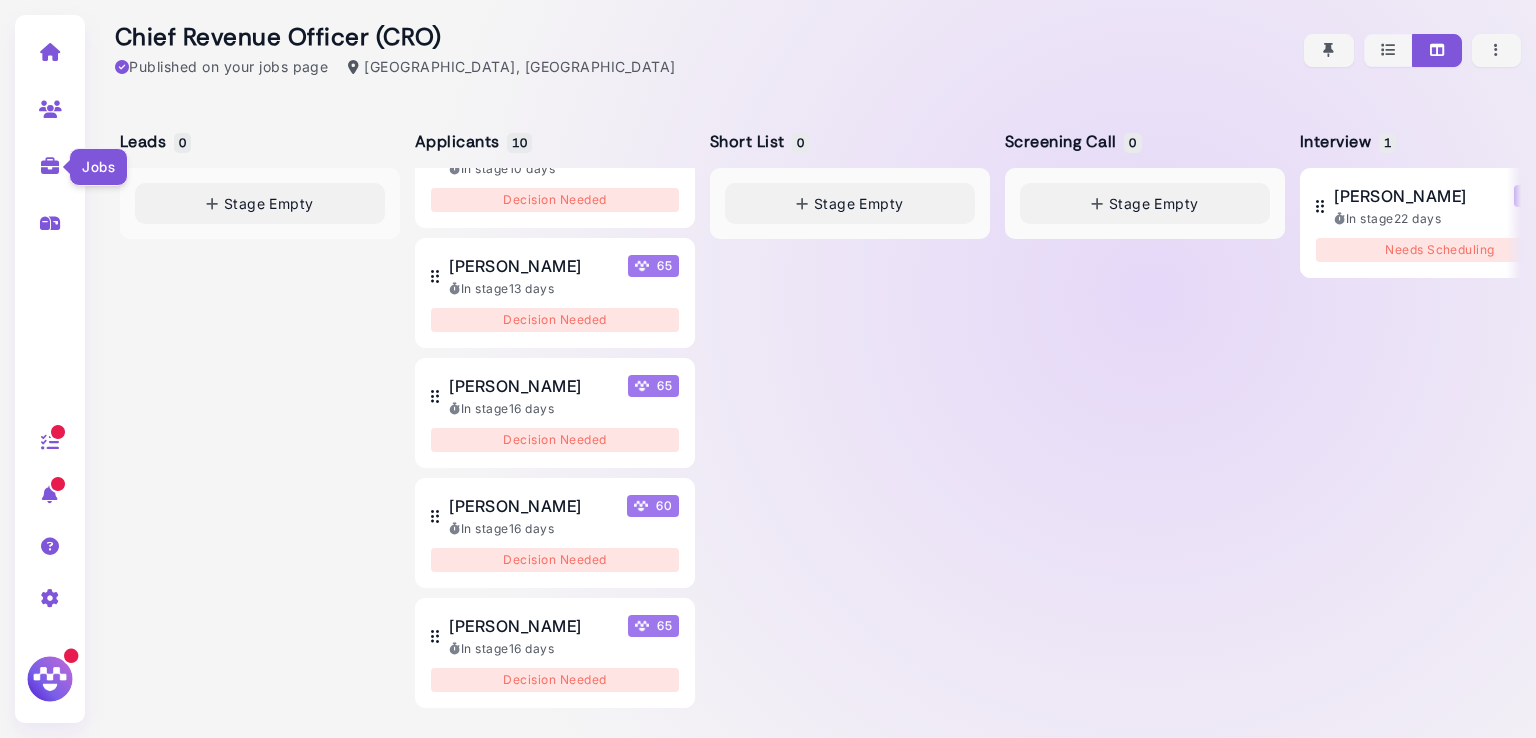 click at bounding box center [50, 166] 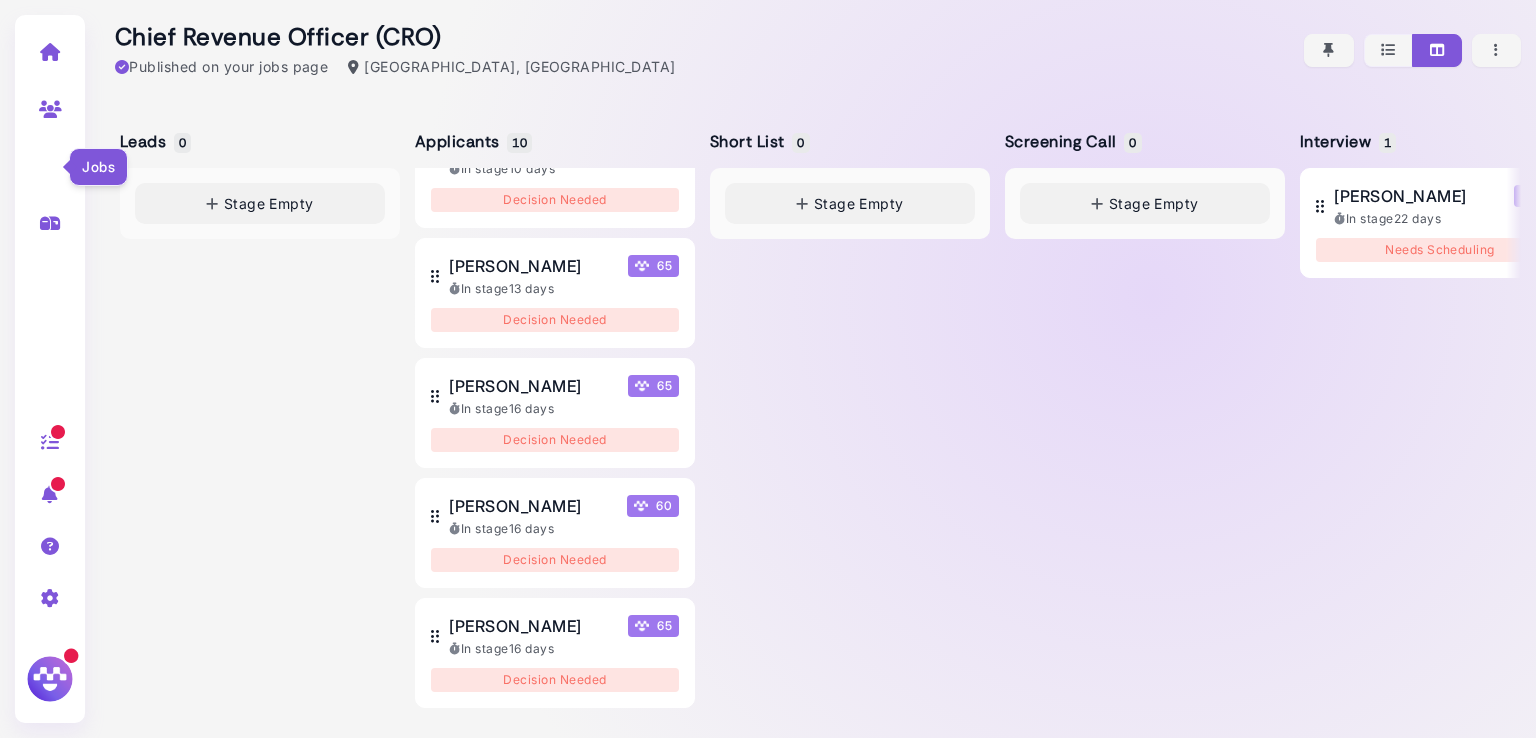select on "**********" 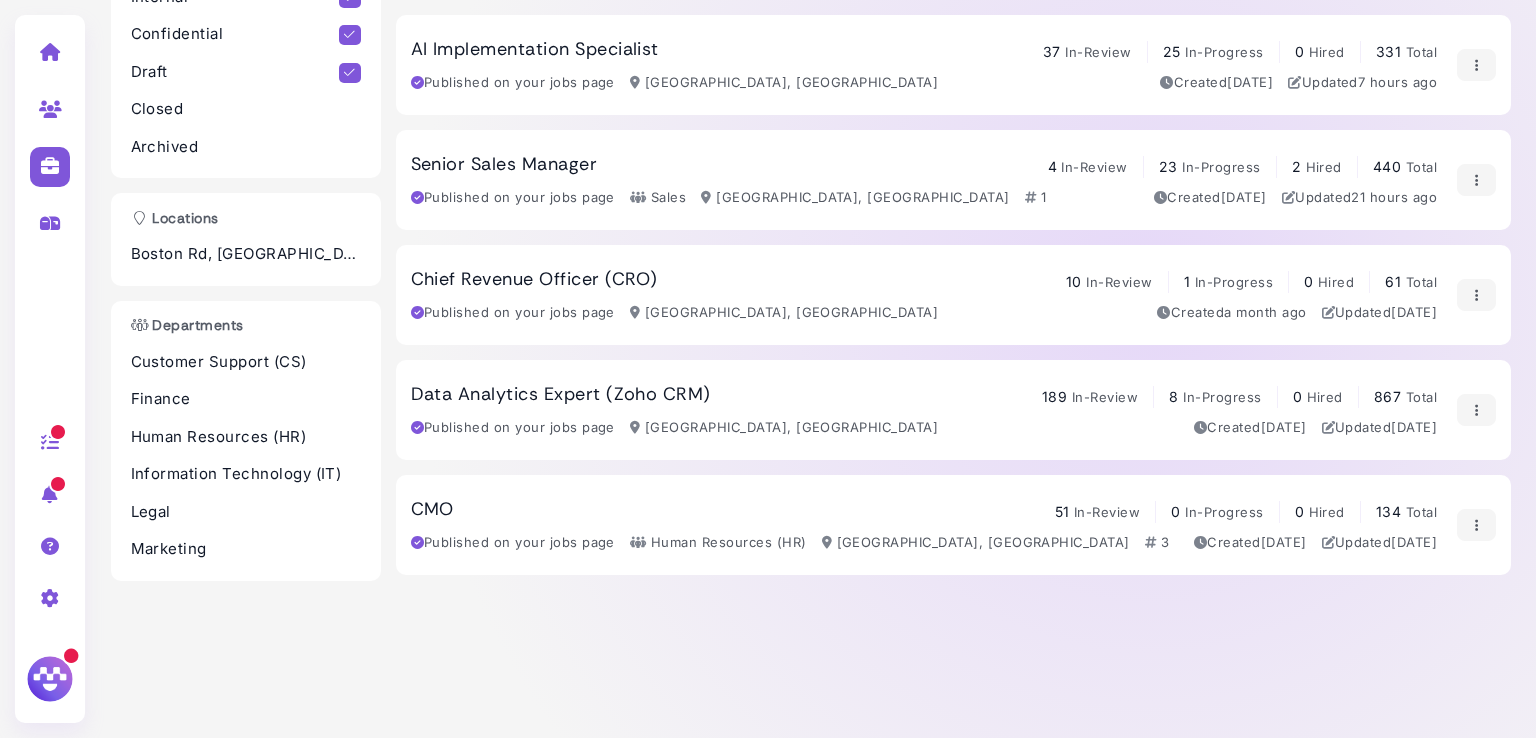 scroll, scrollTop: 0, scrollLeft: 0, axis: both 